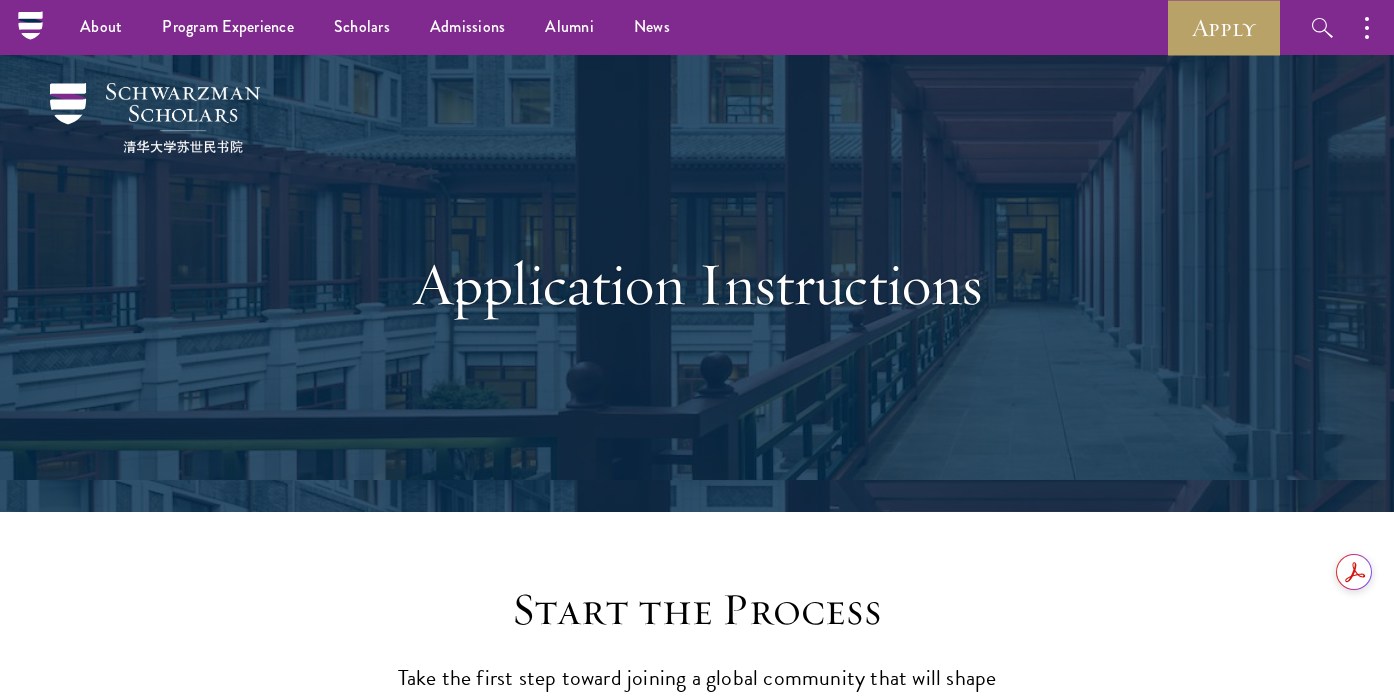 scroll, scrollTop: 1335, scrollLeft: 0, axis: vertical 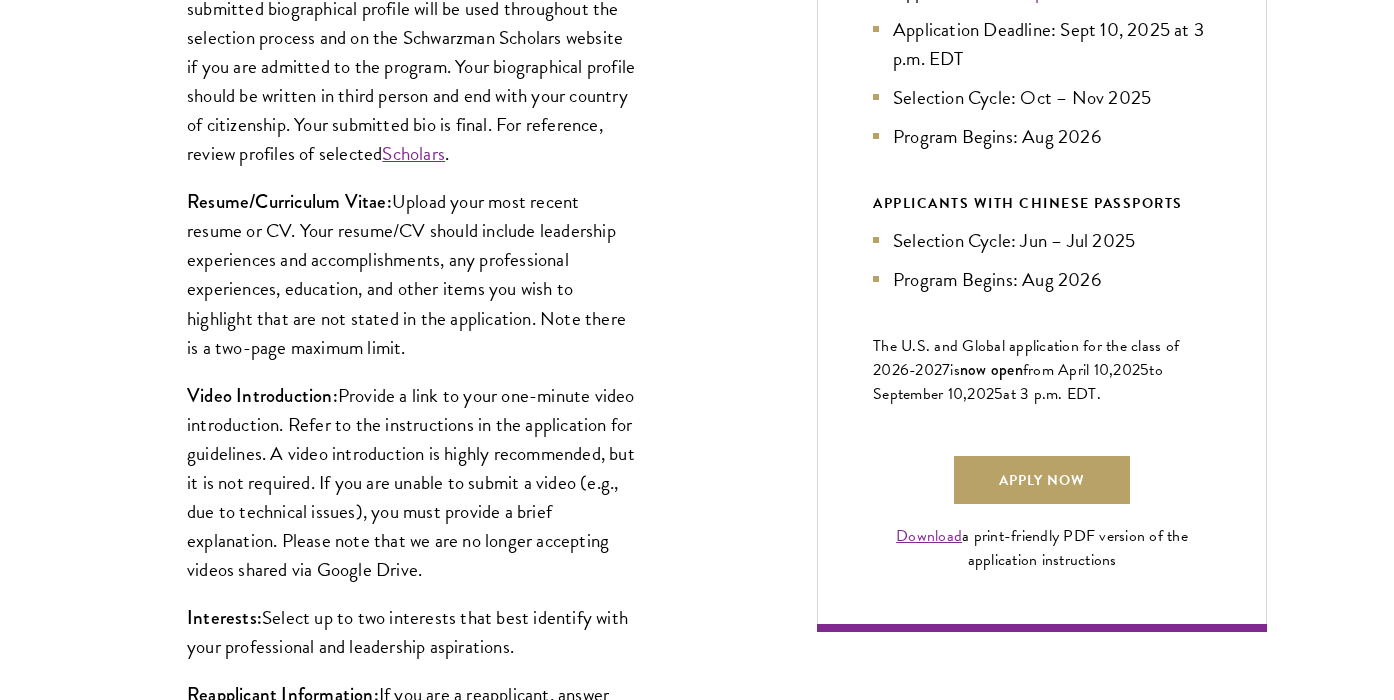 drag, startPoint x: 494, startPoint y: 203, endPoint x: 501, endPoint y: 355, distance: 152.1611 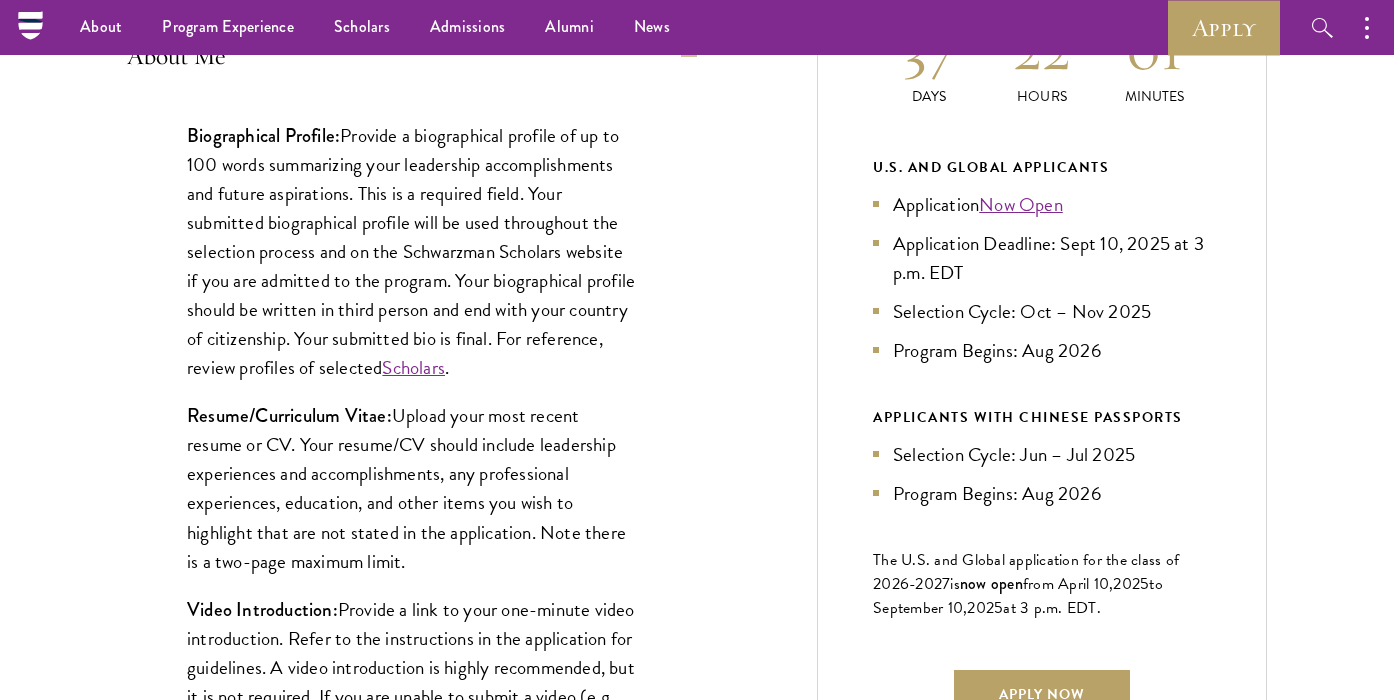scroll, scrollTop: 974, scrollLeft: 0, axis: vertical 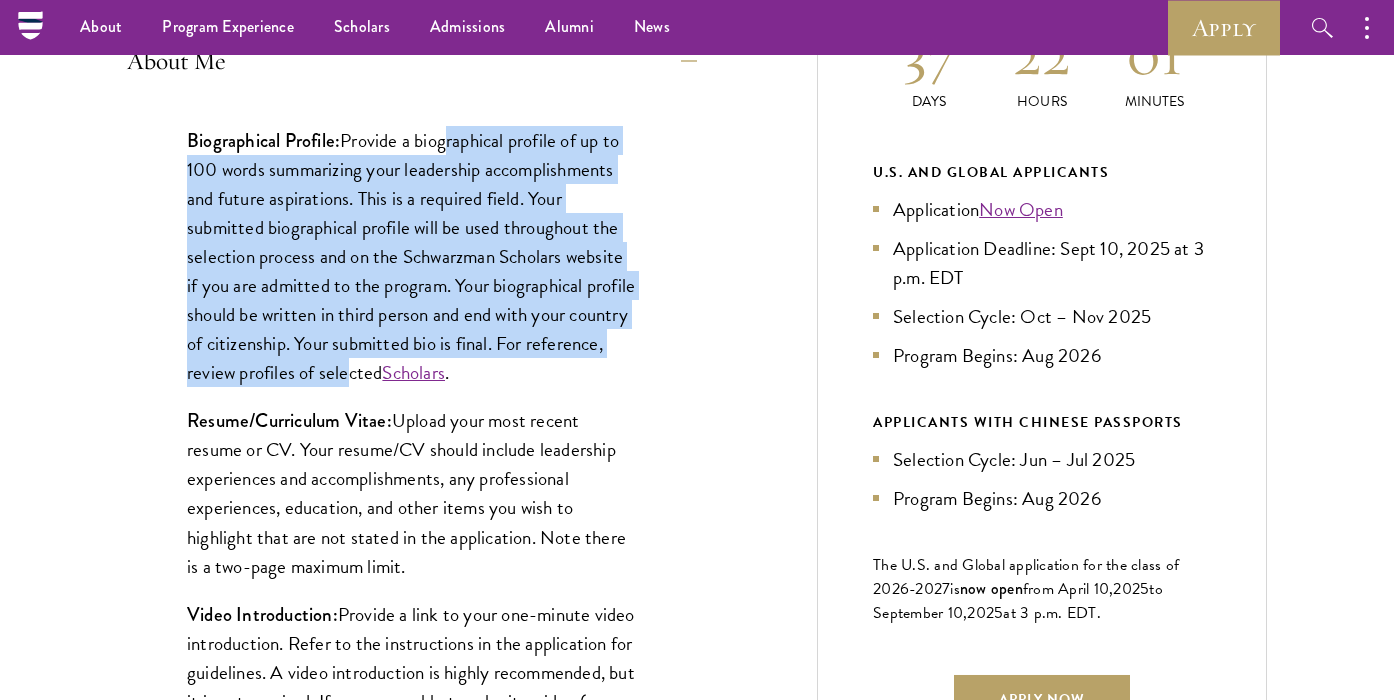 drag, startPoint x: 451, startPoint y: 142, endPoint x: 429, endPoint y: 381, distance: 240.01042 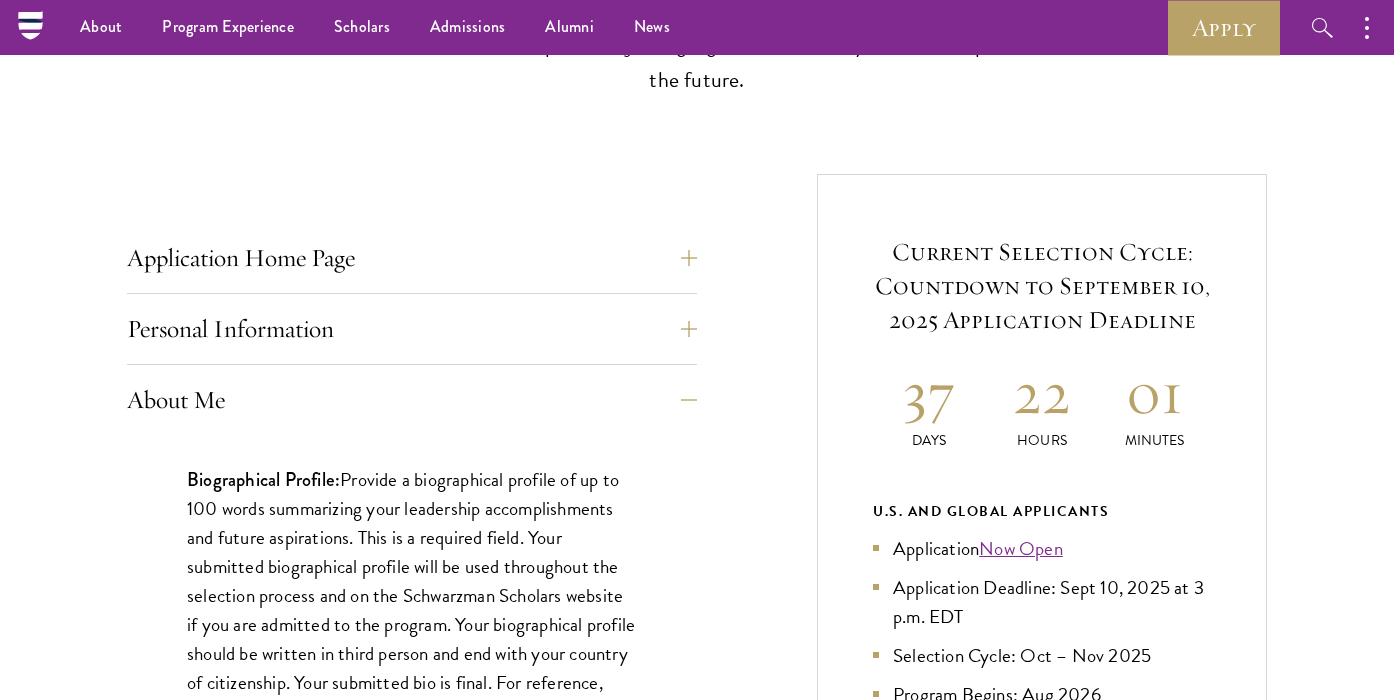 scroll, scrollTop: 624, scrollLeft: 0, axis: vertical 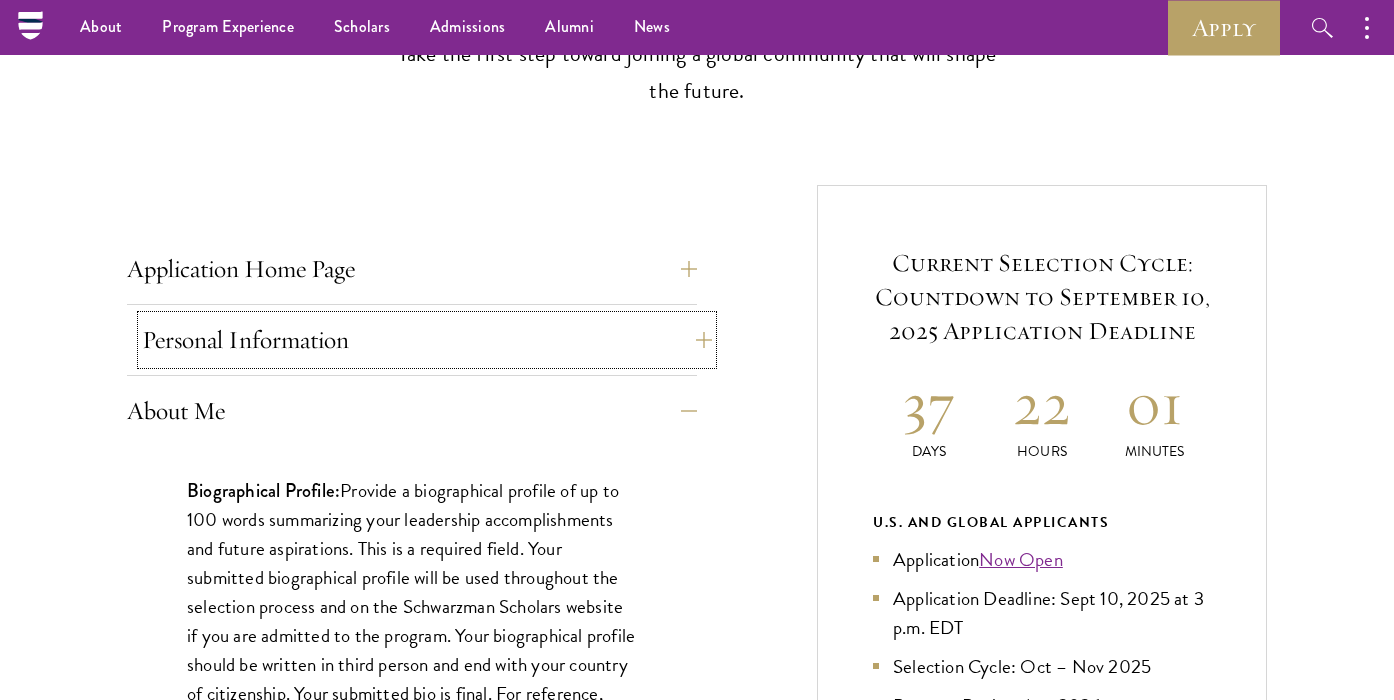 click on "Personal Information" at bounding box center [427, 340] 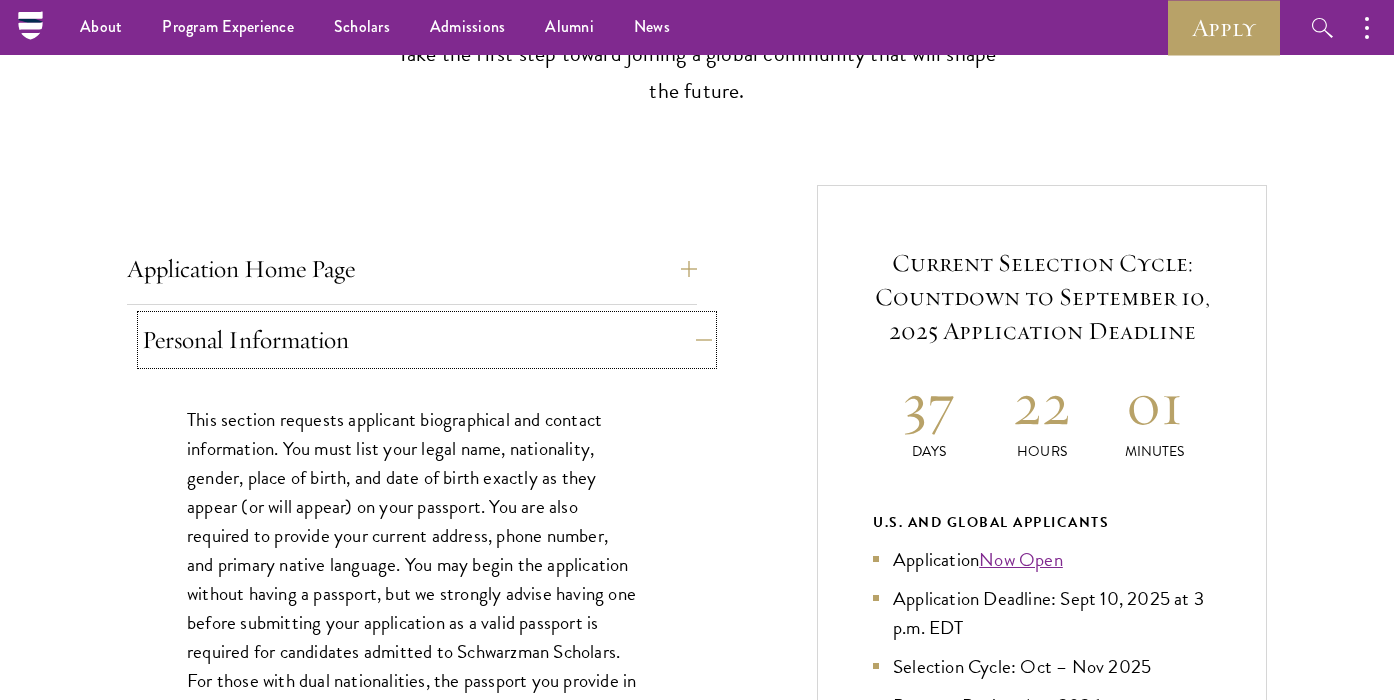 click on "Personal Information" at bounding box center (427, 340) 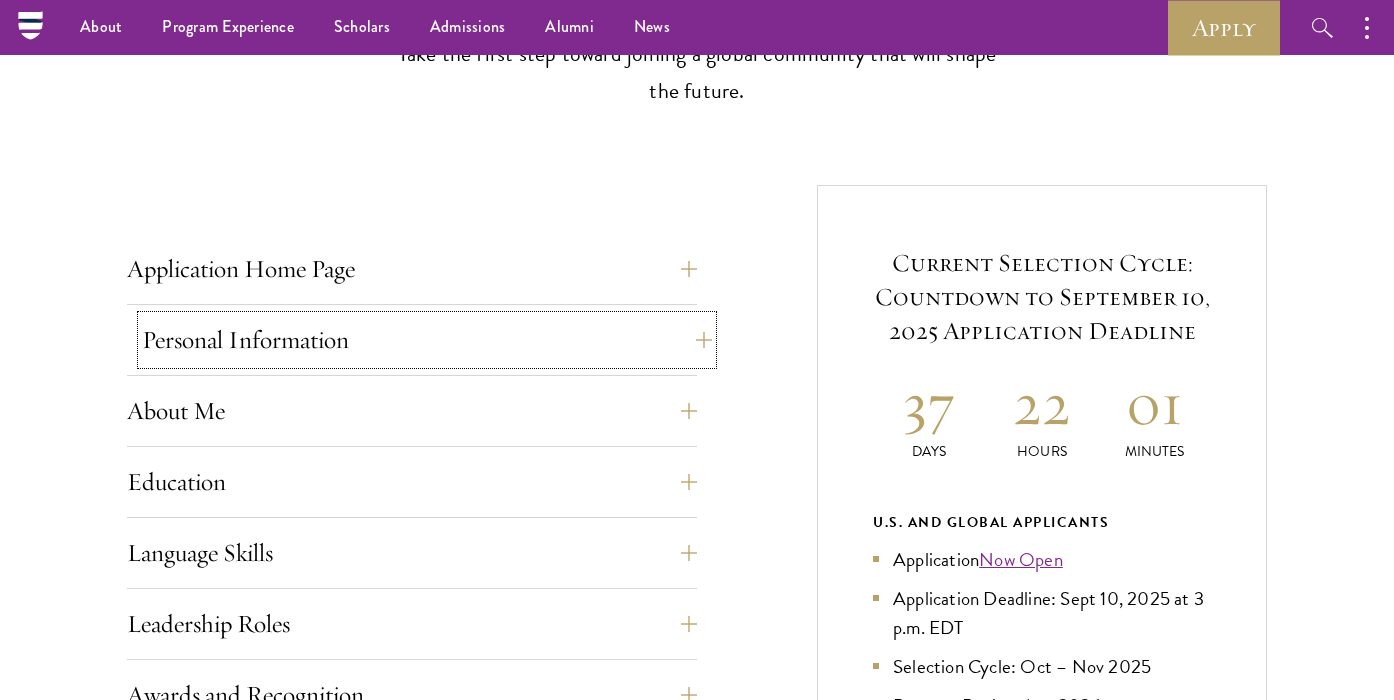 click on "Personal Information" at bounding box center [427, 340] 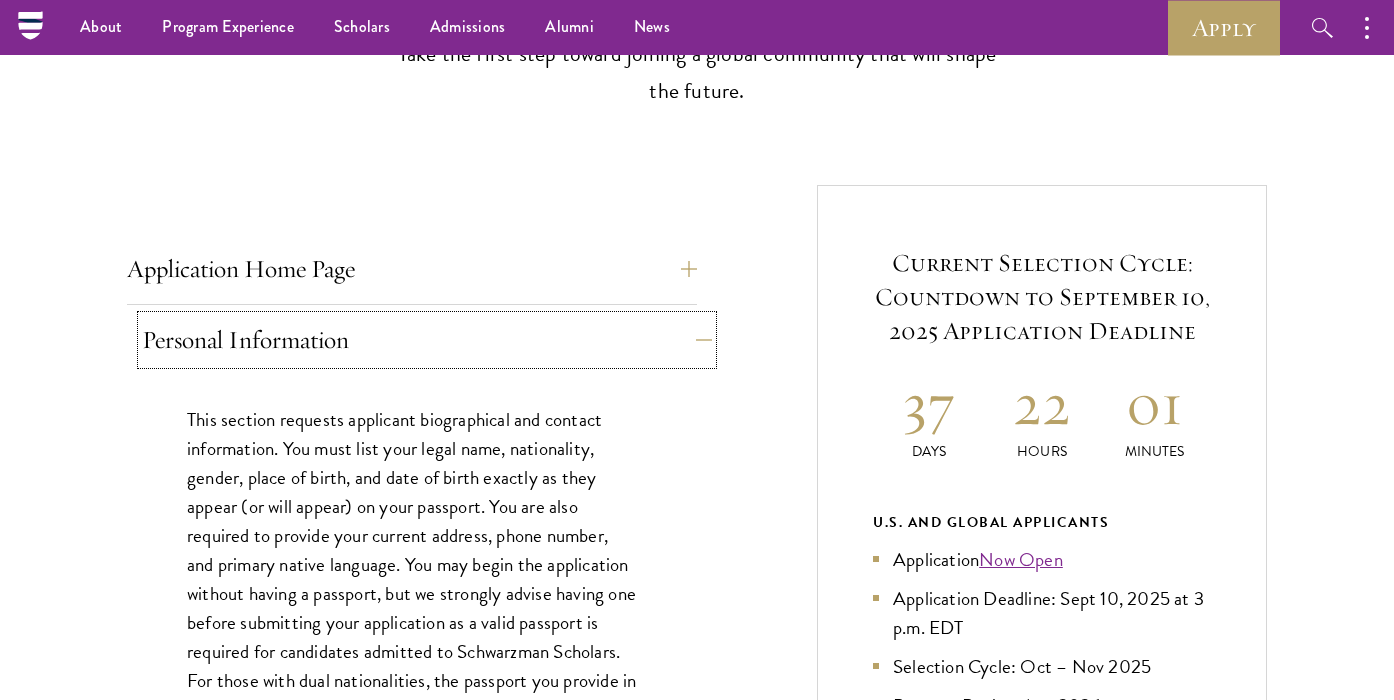 click on "Personal Information" at bounding box center (427, 340) 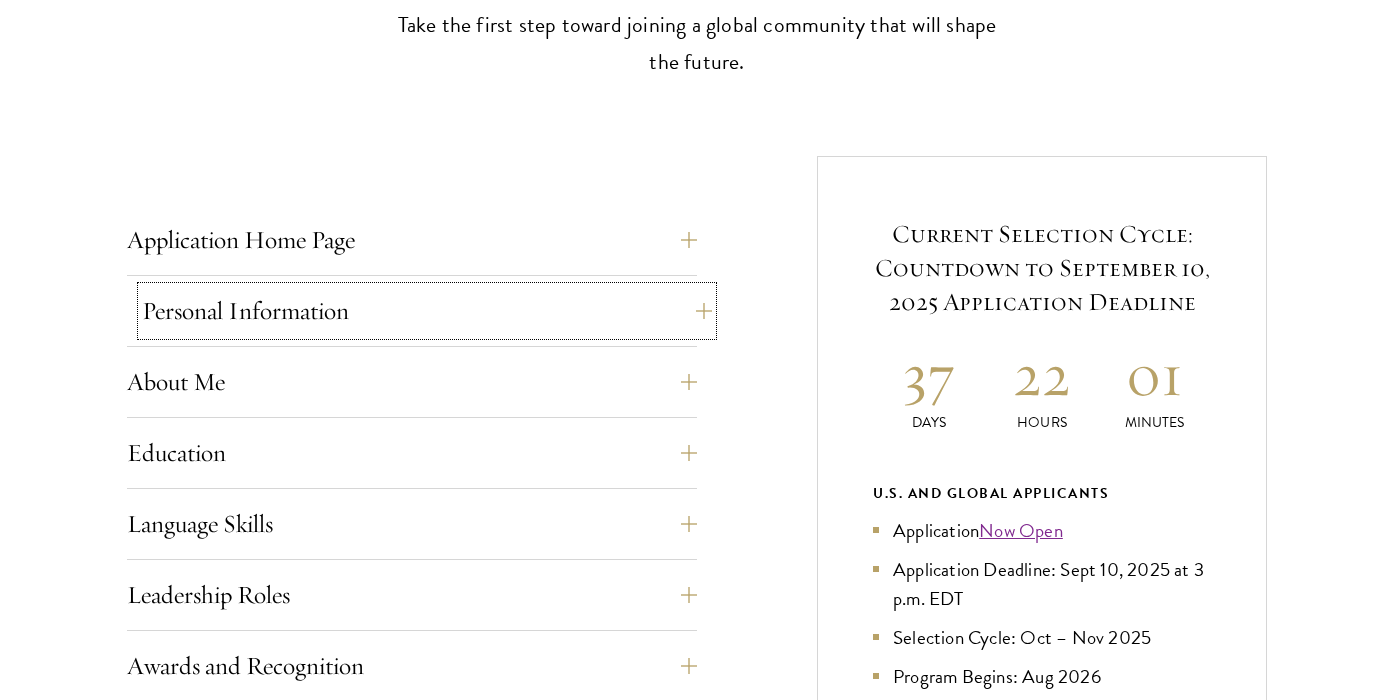 scroll, scrollTop: 657, scrollLeft: 0, axis: vertical 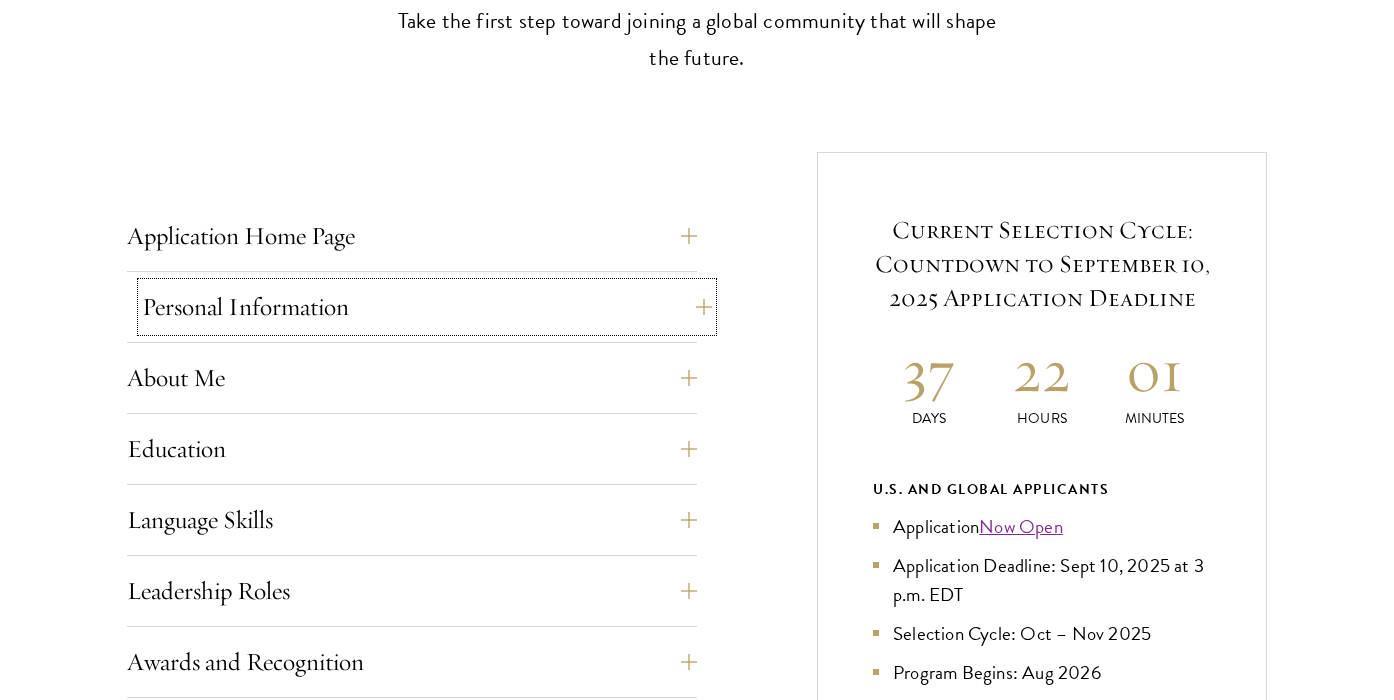 click on "Personal Information" at bounding box center (427, 307) 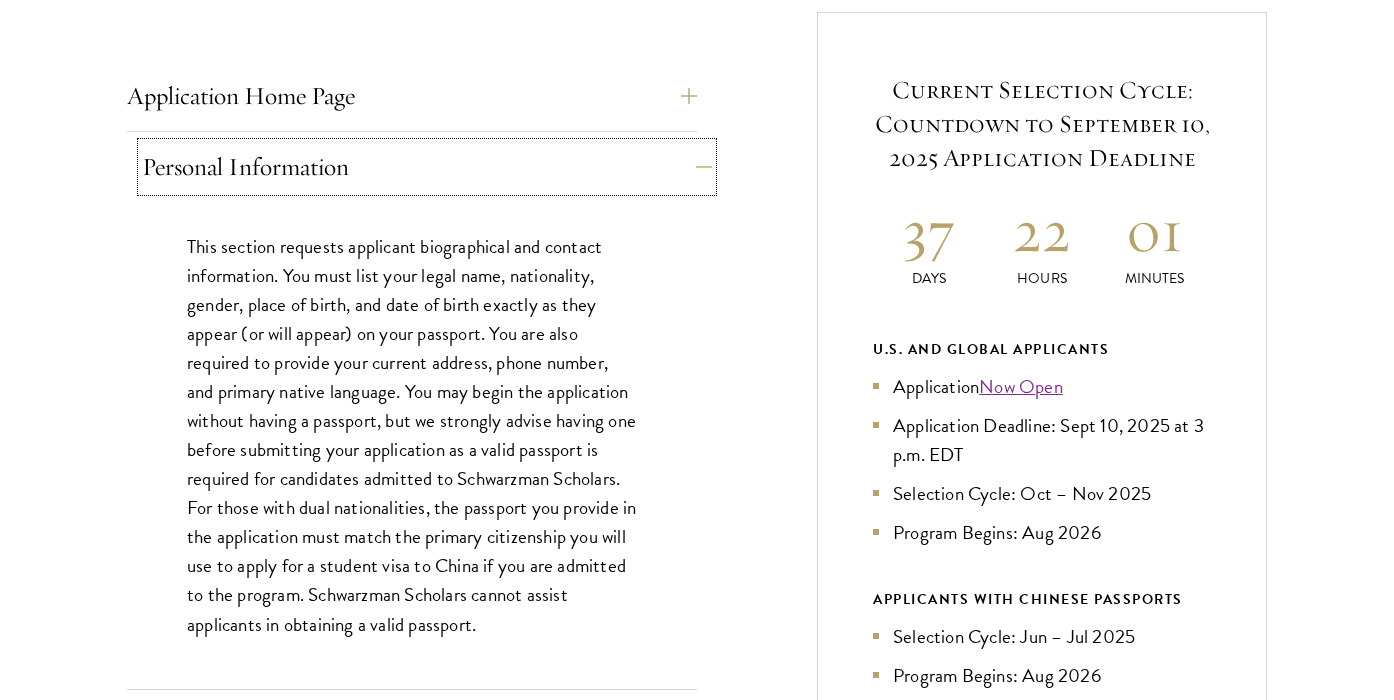 scroll, scrollTop: 801, scrollLeft: 0, axis: vertical 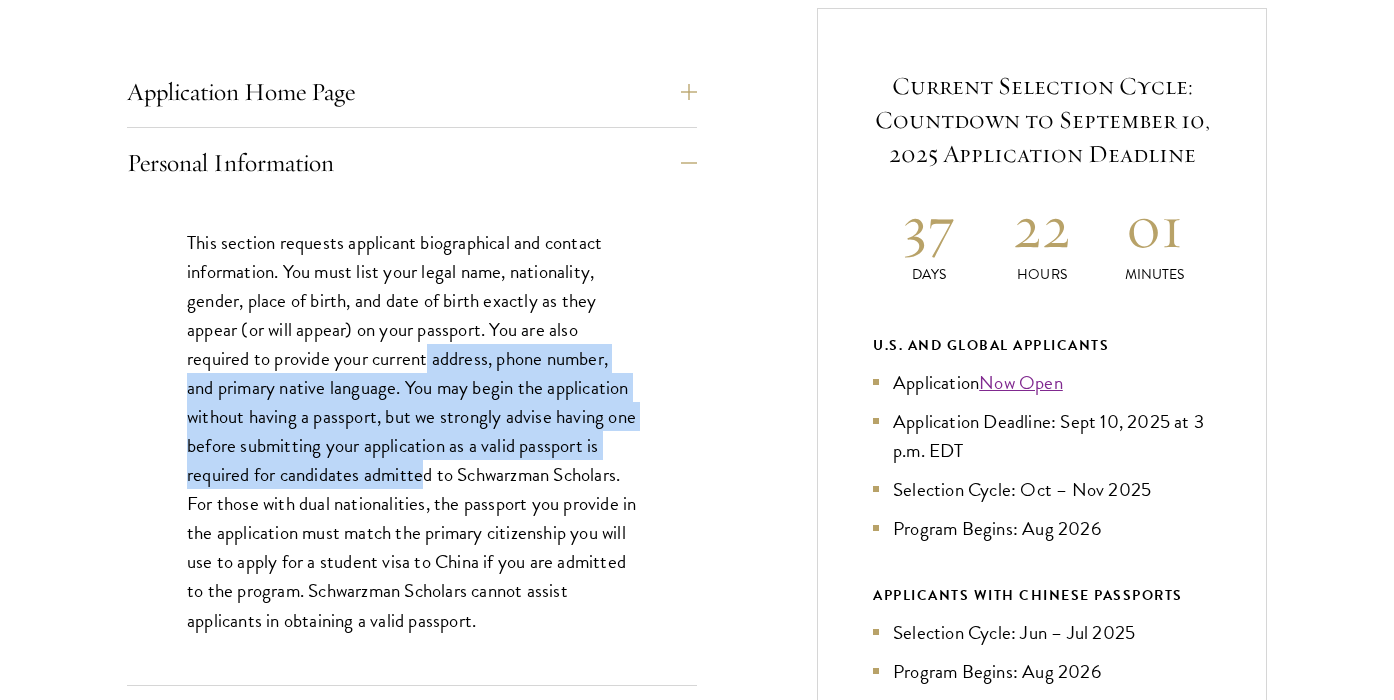 drag, startPoint x: 429, startPoint y: 358, endPoint x: 422, endPoint y: 476, distance: 118.20744 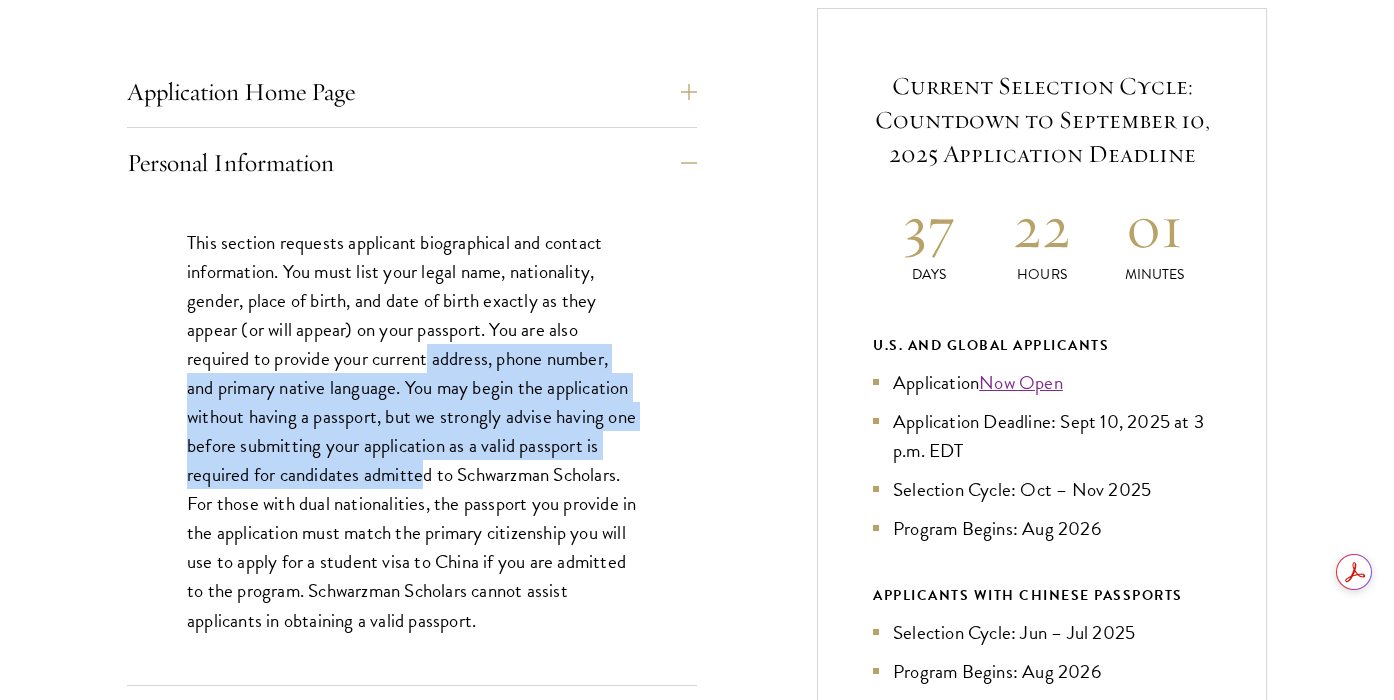 click on "This section requests applicant biographical and contact information. You must list your legal name, nationality, gender, place of birth, and date of birth exactly as they appear (or will appear) on your passport. You are also required to provide your current address, phone number, and primary native language. You may begin the application without having a passport, but we strongly advise having one before submitting your application as a valid passport is required for candidates admitted to Schwarzman Scholars. For those with dual nationalities, the passport you provide in the application must match the primary citizenship you will use to apply for a student visa to China if you are admitted to the program. Schwarzman Scholars cannot assist applicants in obtaining a valid passport." at bounding box center (412, 431) 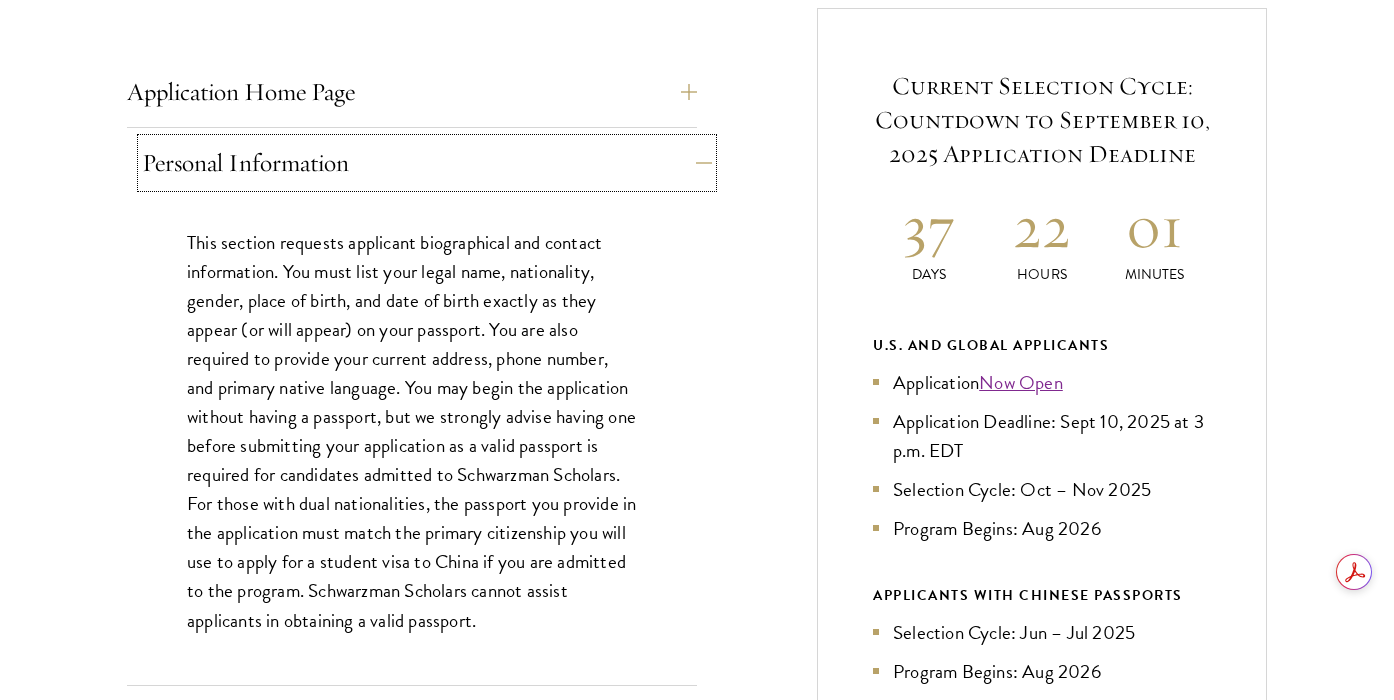 click on "Personal Information" at bounding box center [427, 163] 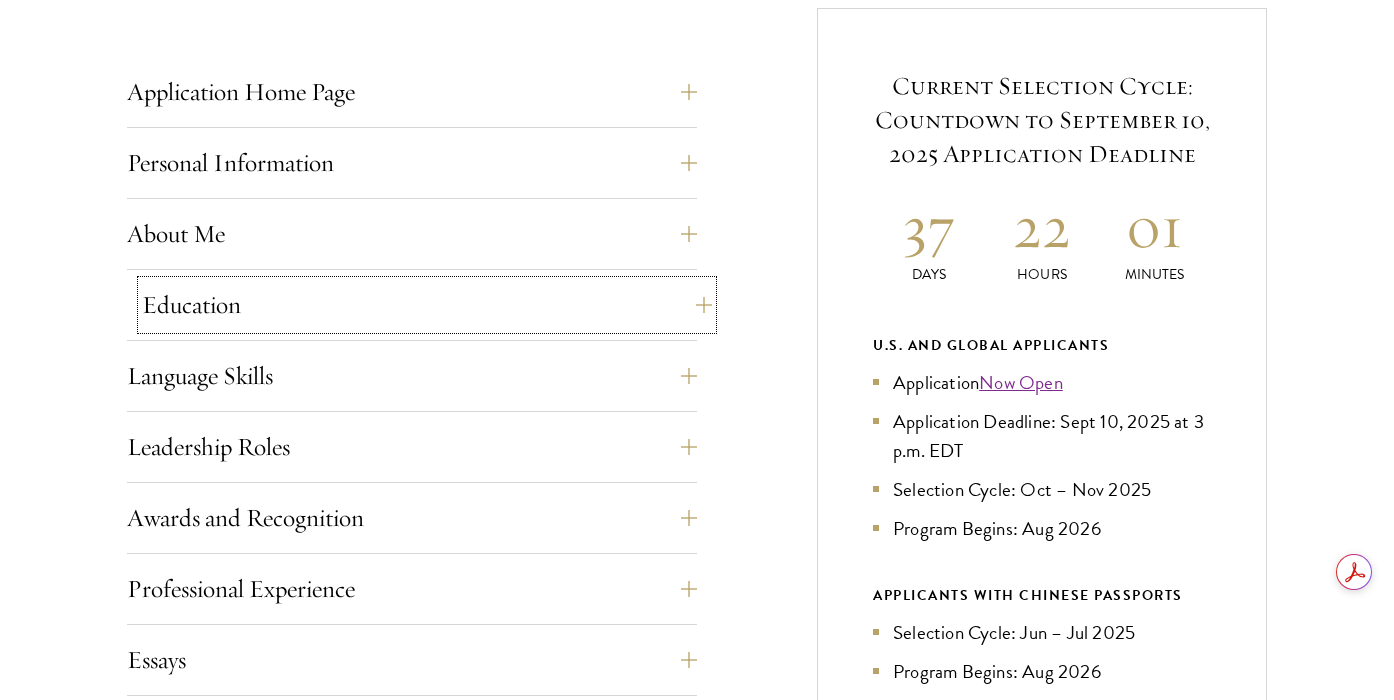 click on "Education" at bounding box center (427, 305) 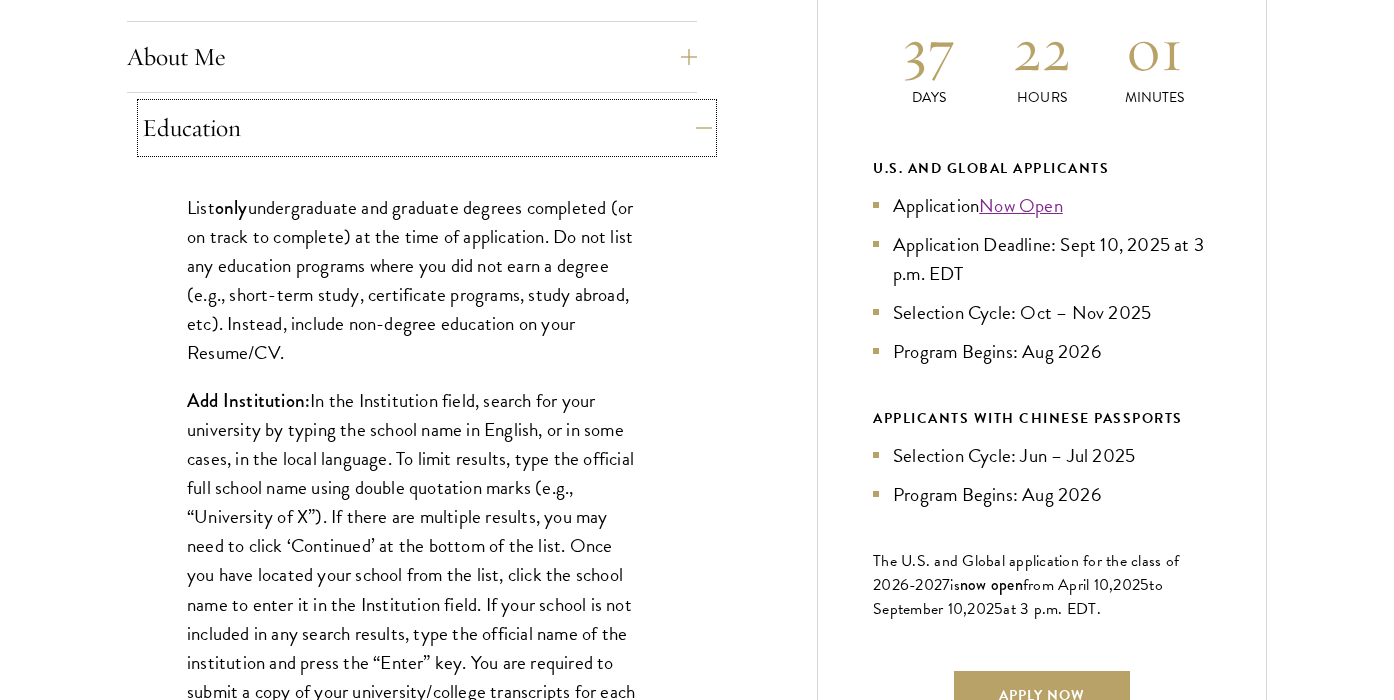 scroll, scrollTop: 979, scrollLeft: 0, axis: vertical 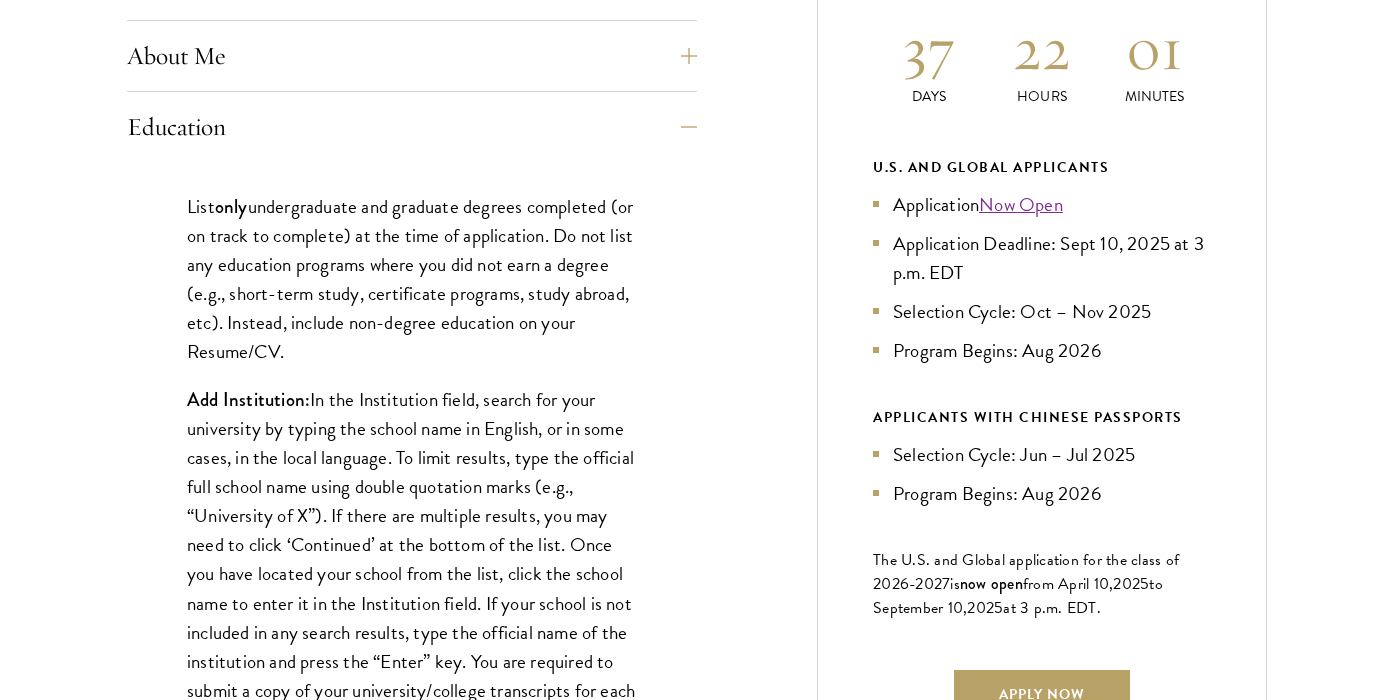 drag, startPoint x: 467, startPoint y: 200, endPoint x: 434, endPoint y: 354, distance: 157.49603 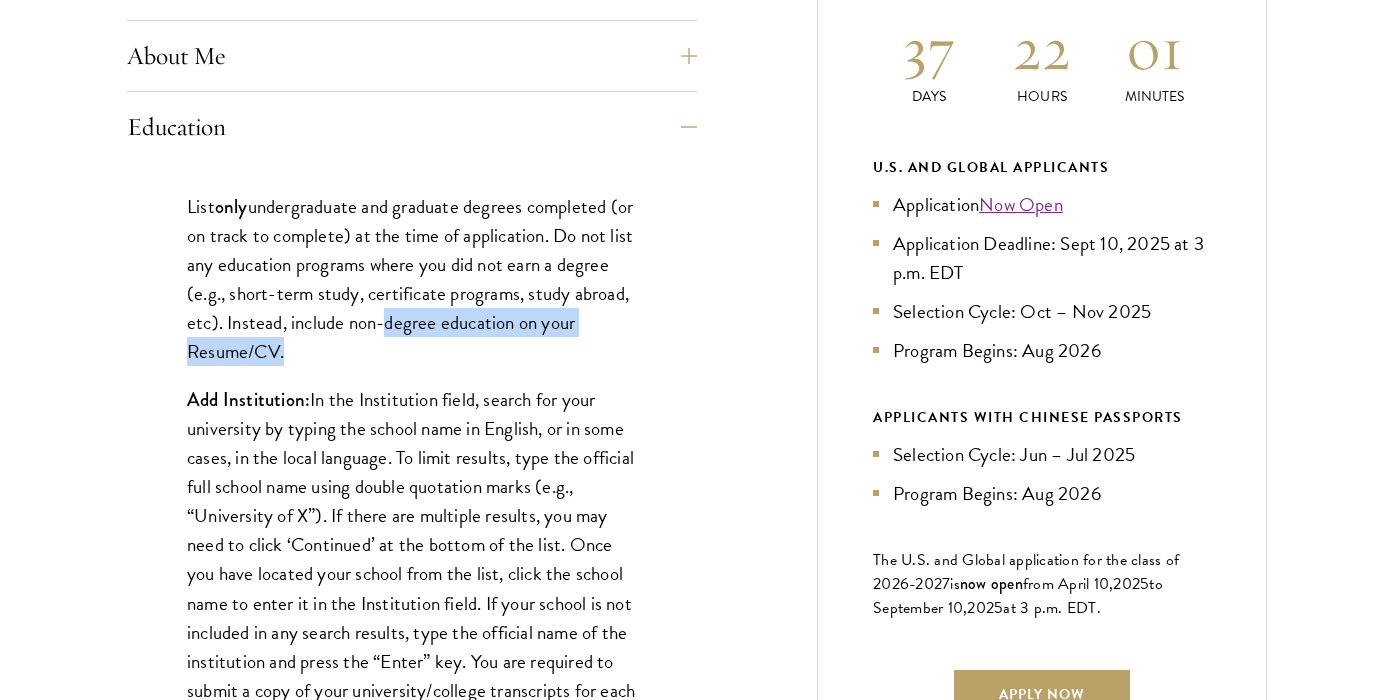 drag, startPoint x: 434, startPoint y: 354, endPoint x: 436, endPoint y: 310, distance: 44.04543 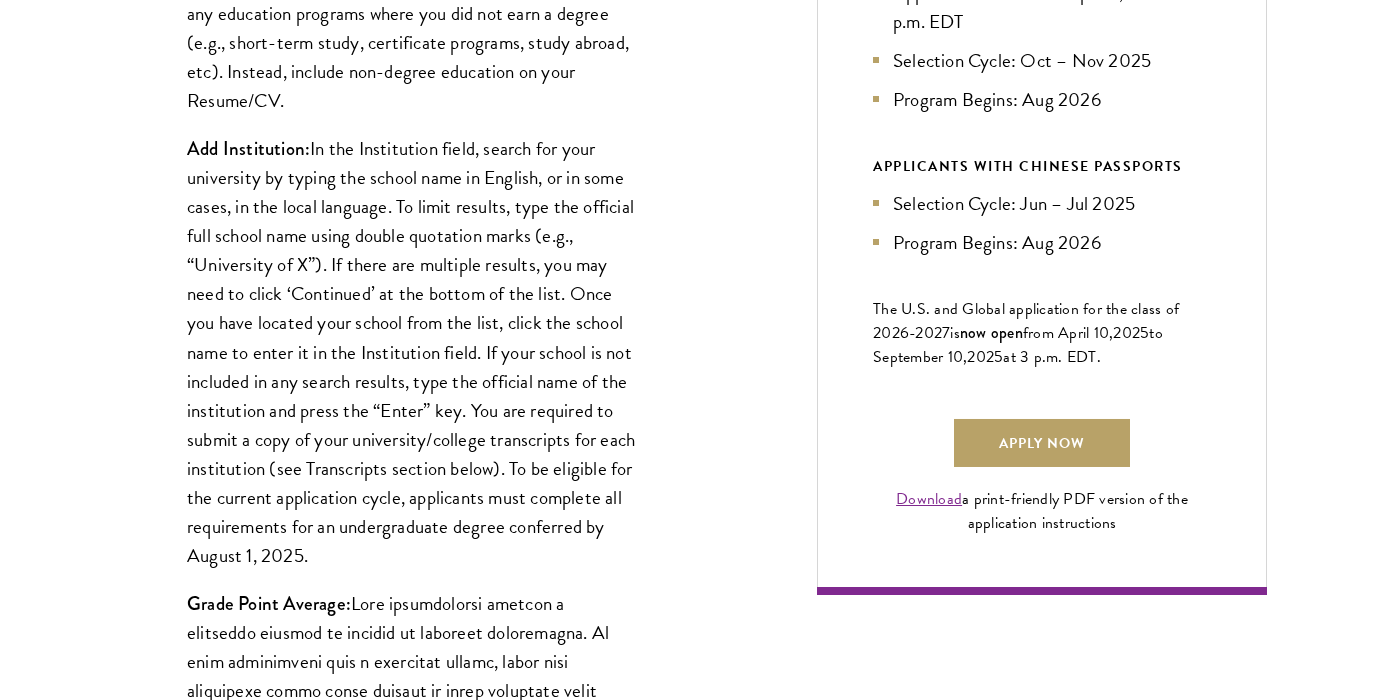scroll, scrollTop: 1301, scrollLeft: 0, axis: vertical 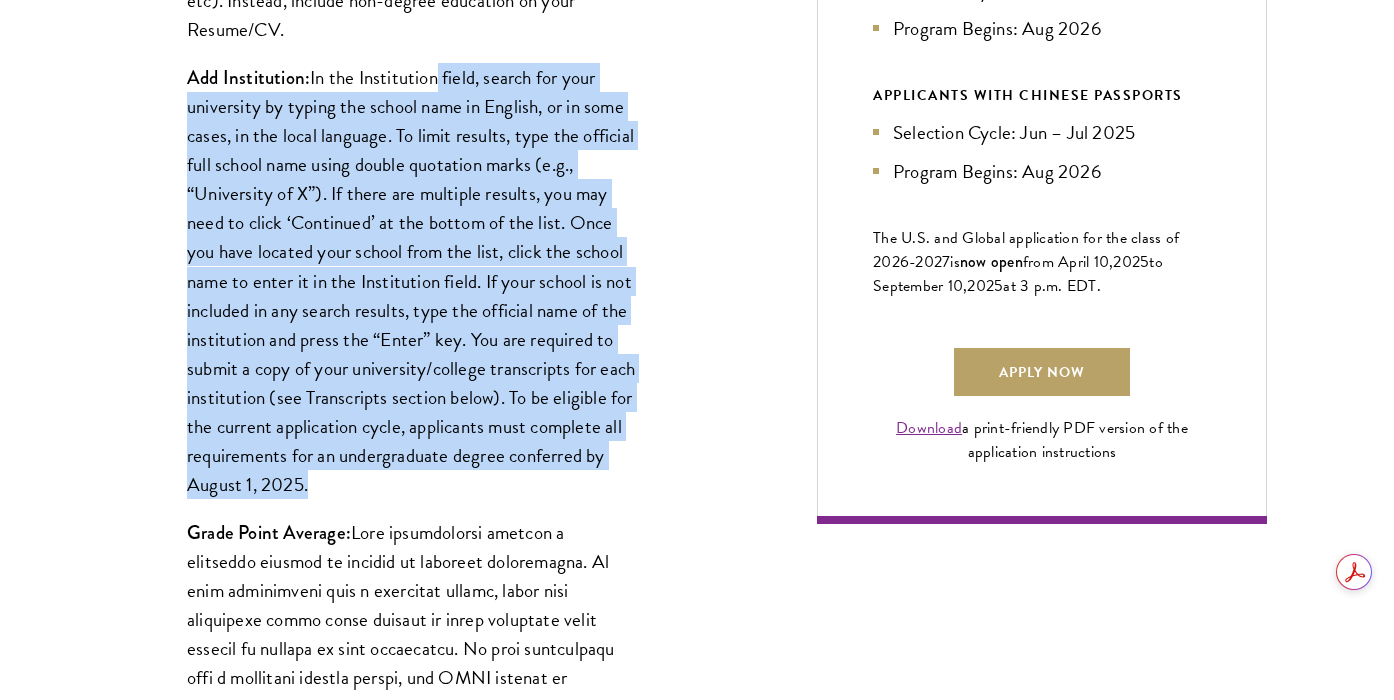 drag, startPoint x: 435, startPoint y: 68, endPoint x: 356, endPoint y: 515, distance: 453.9273 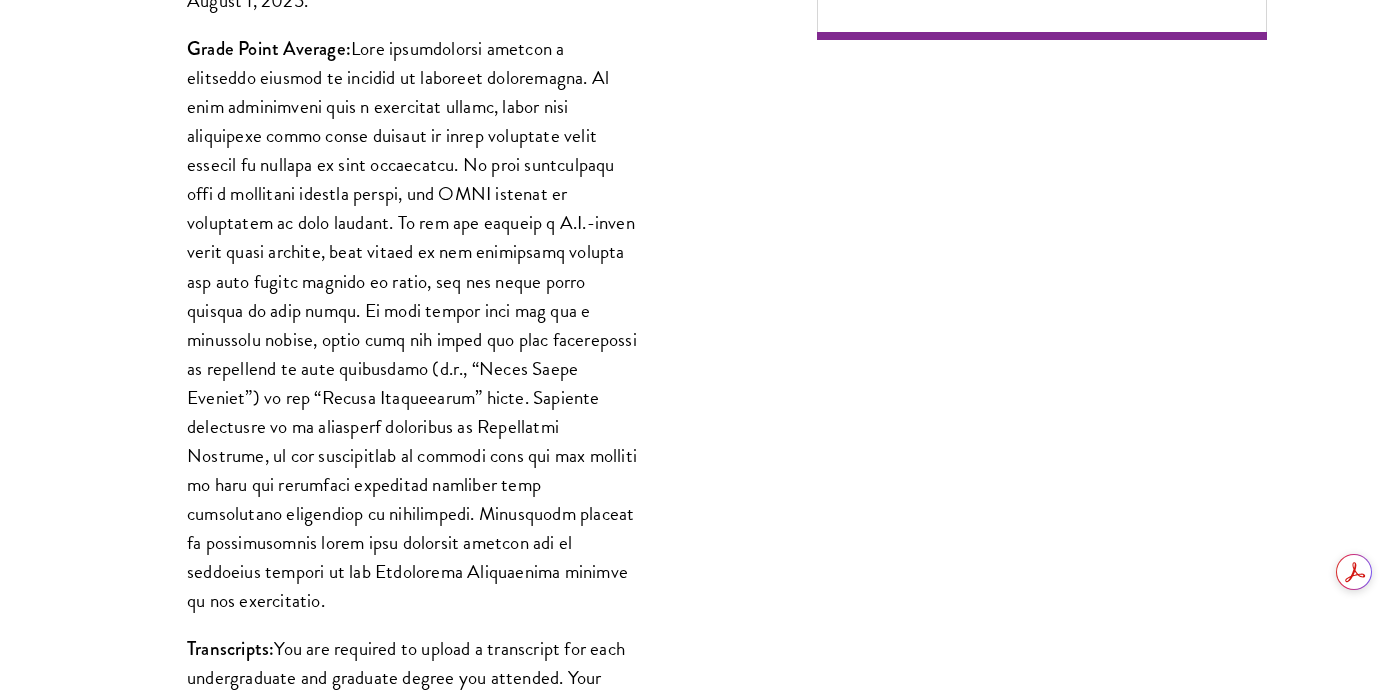 scroll, scrollTop: 1790, scrollLeft: 0, axis: vertical 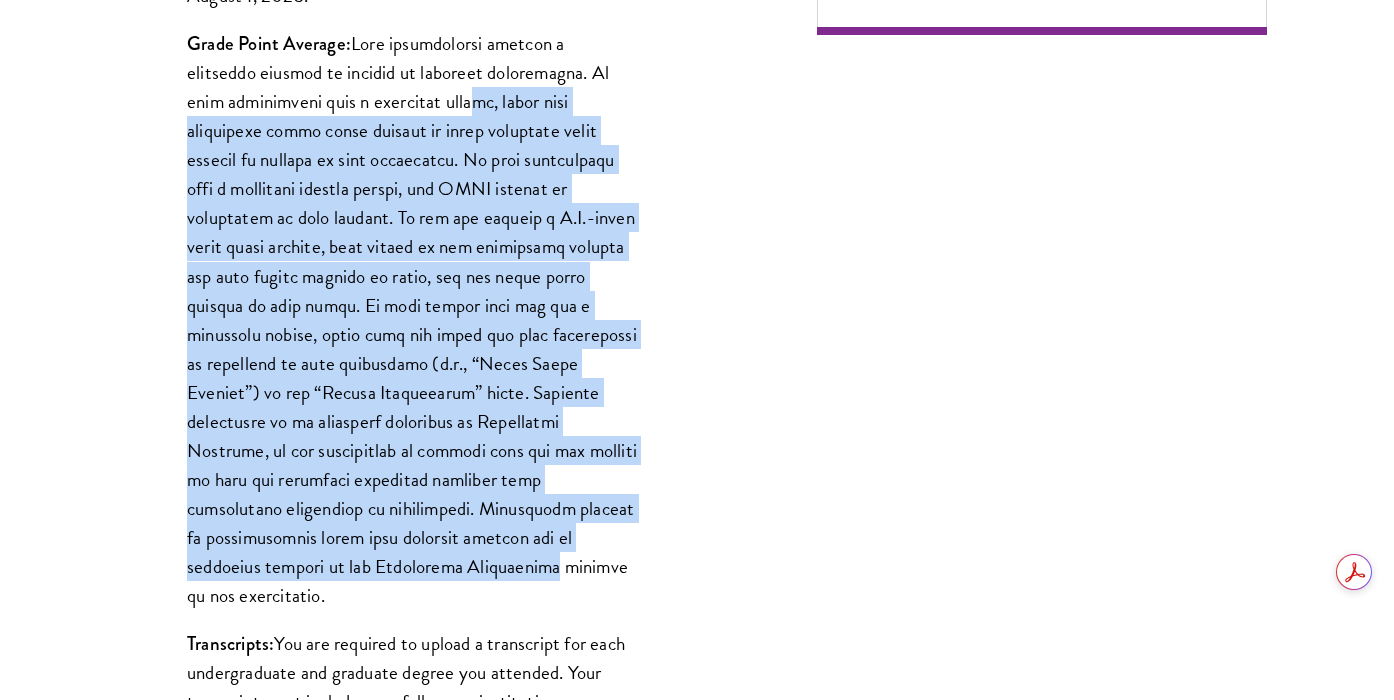 drag, startPoint x: 417, startPoint y: 93, endPoint x: 350, endPoint y: 554, distance: 465.84332 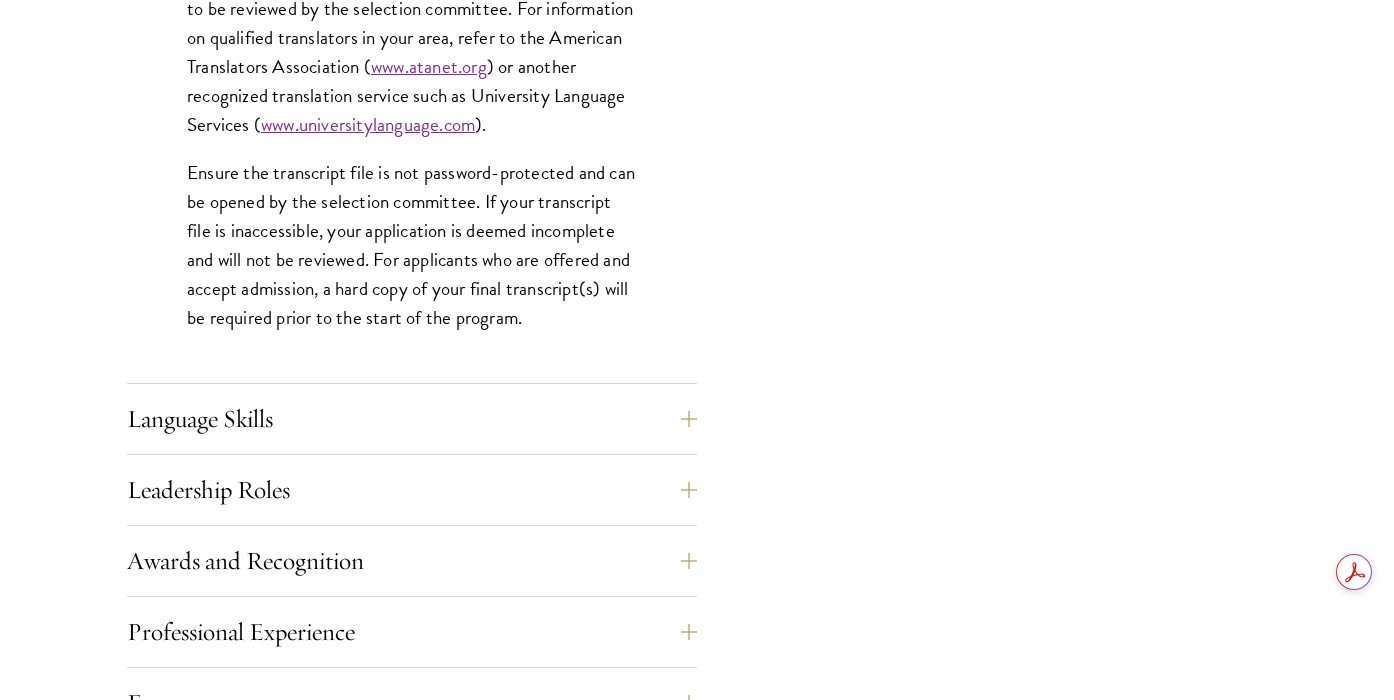 scroll, scrollTop: 3227, scrollLeft: 0, axis: vertical 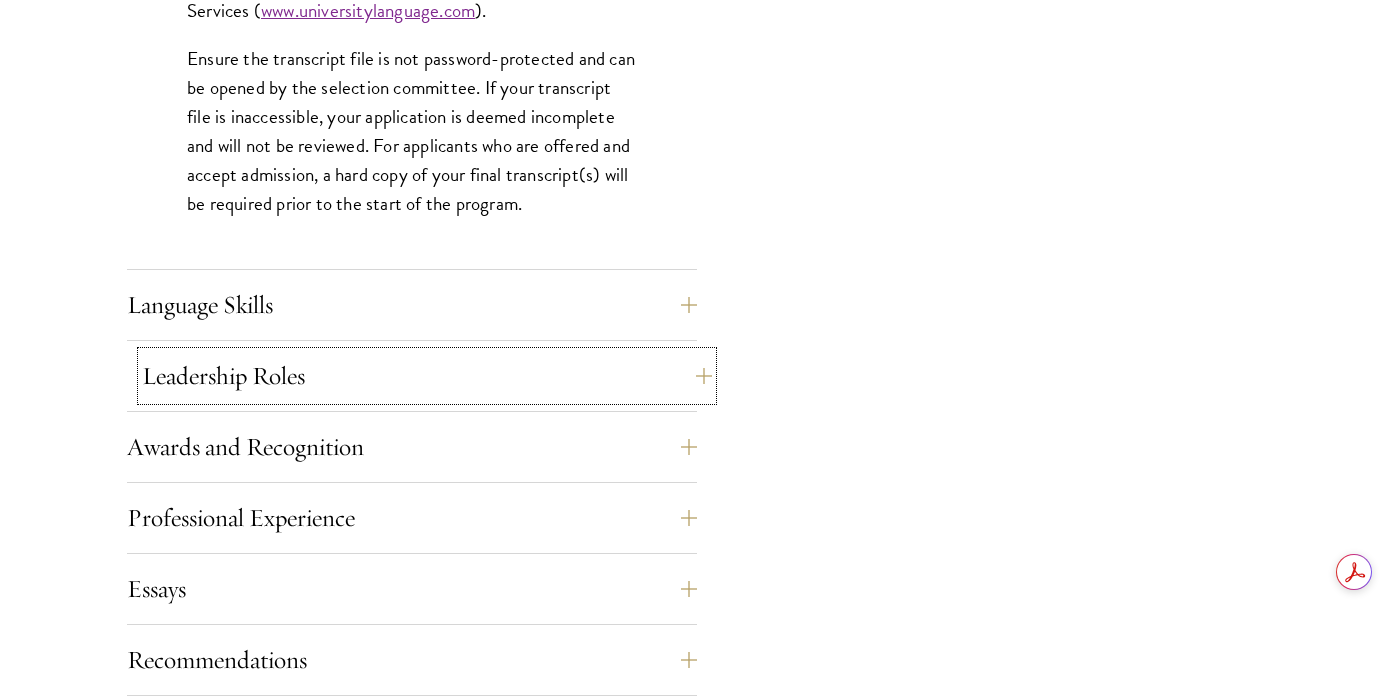 click on "Leadership Roles" at bounding box center (427, 376) 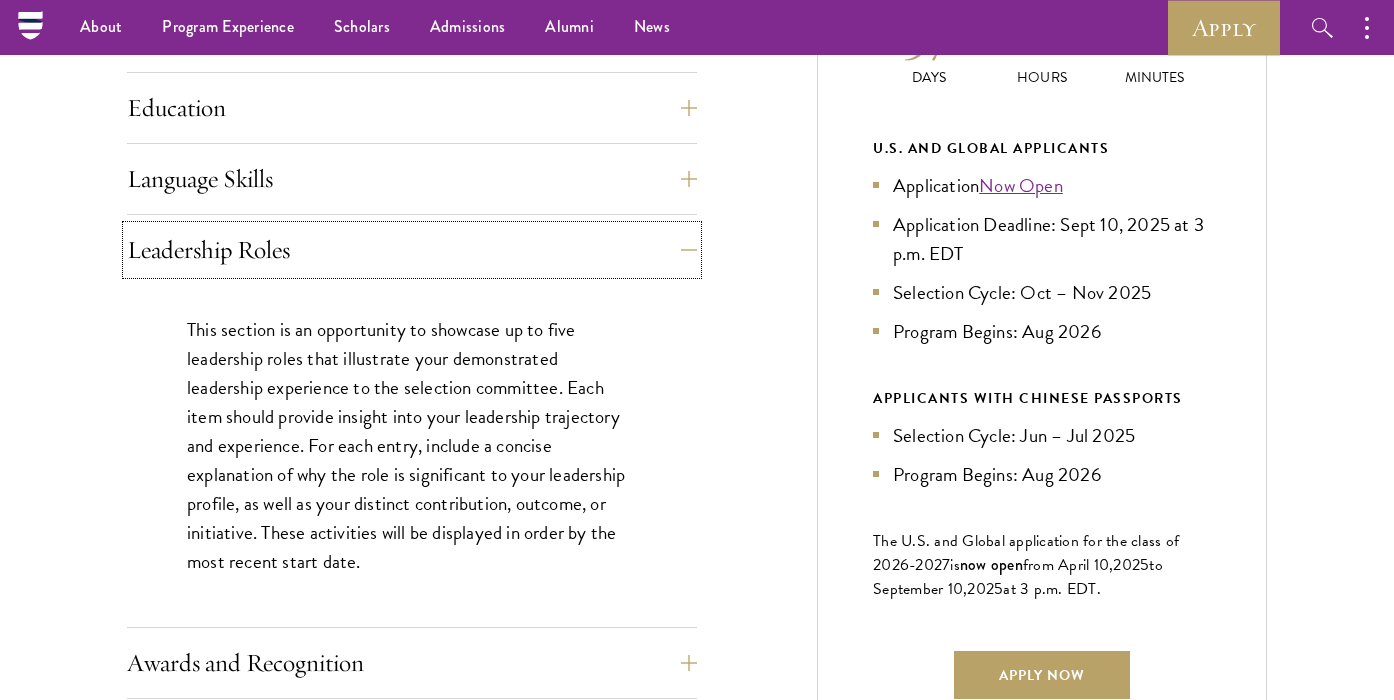 scroll, scrollTop: 993, scrollLeft: 0, axis: vertical 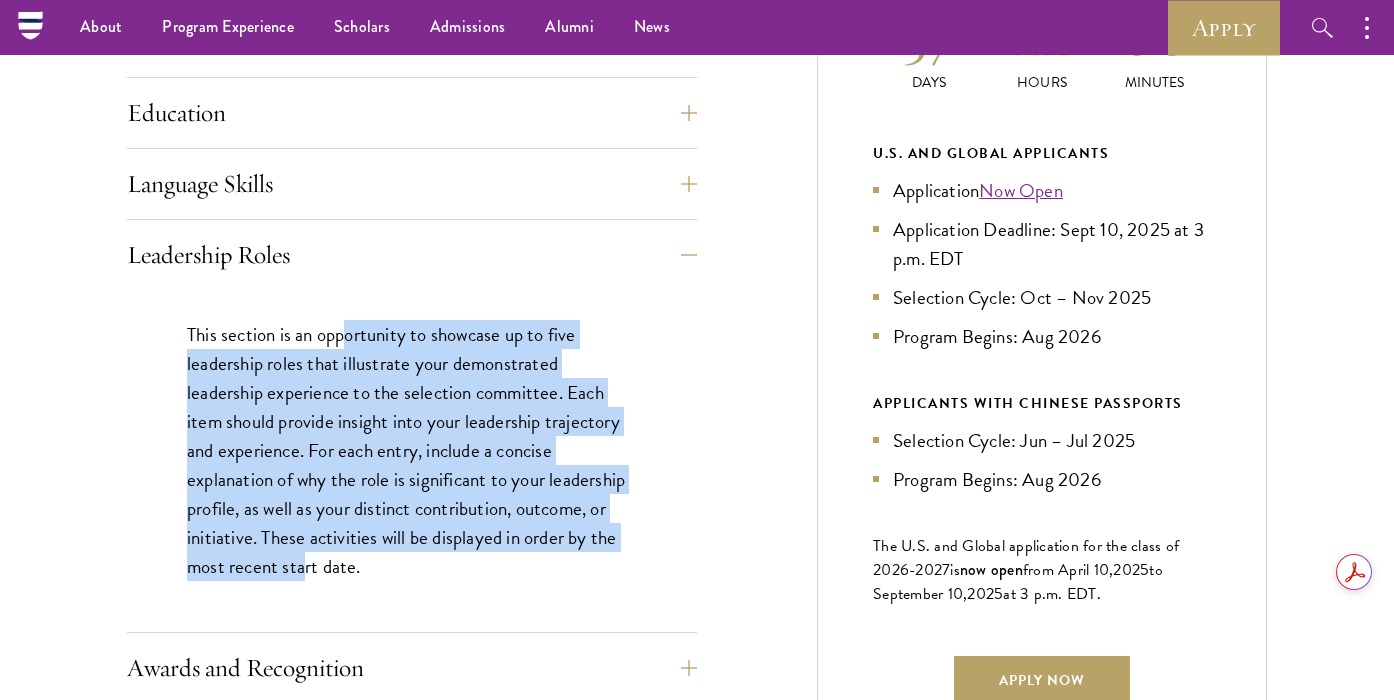 drag, startPoint x: 344, startPoint y: 323, endPoint x: 303, endPoint y: 566, distance: 246.43457 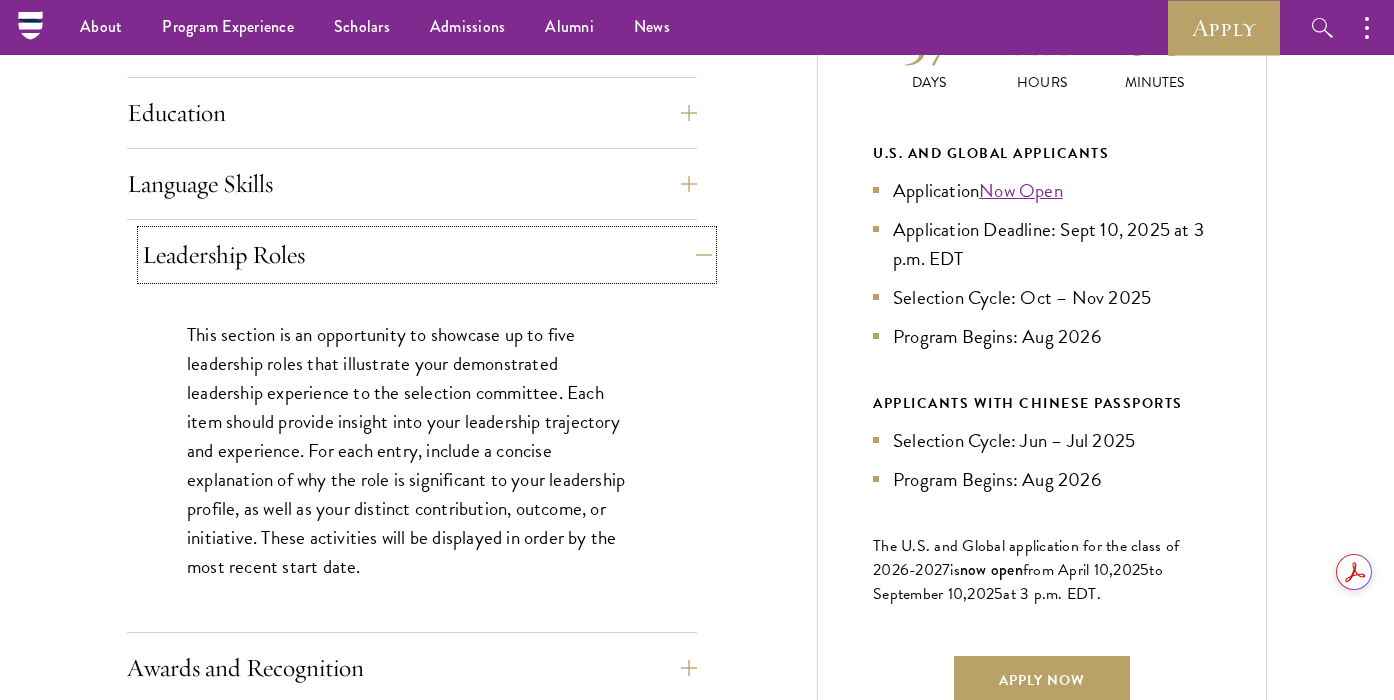 click on "Leadership Roles" at bounding box center [427, 255] 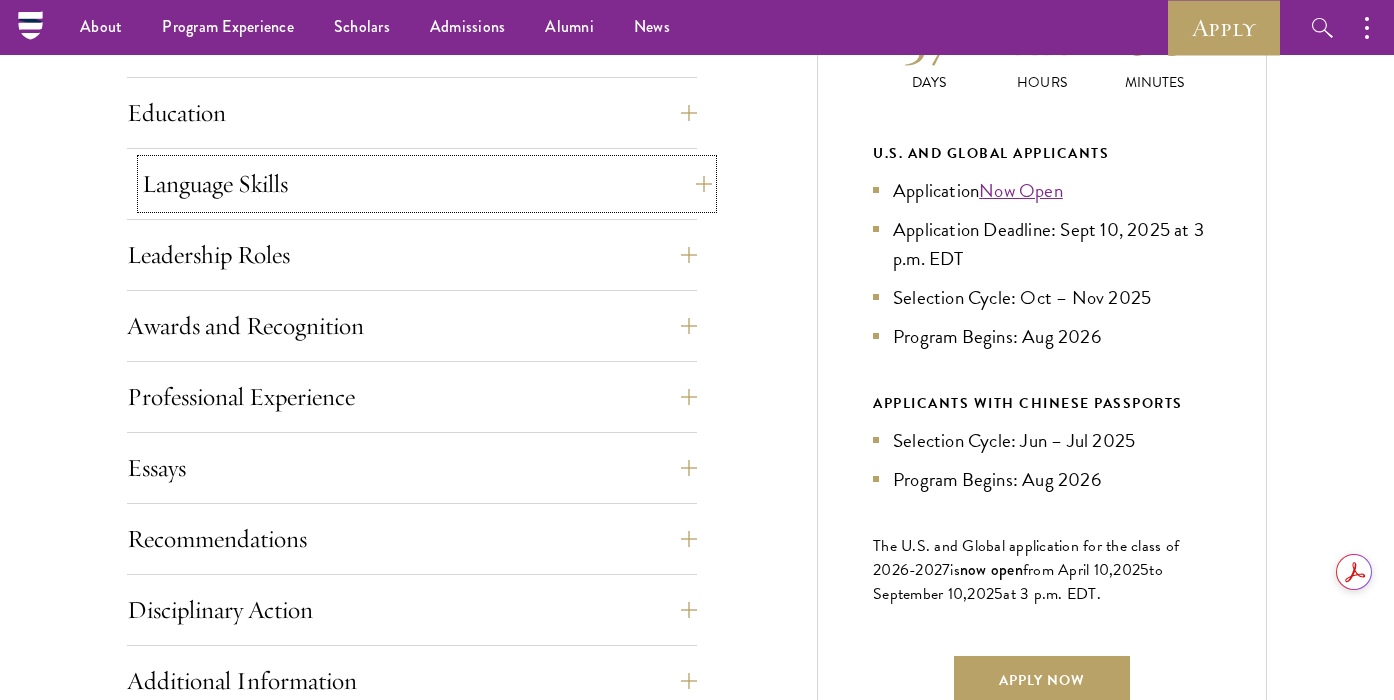 click on "Language Skills" at bounding box center [427, 184] 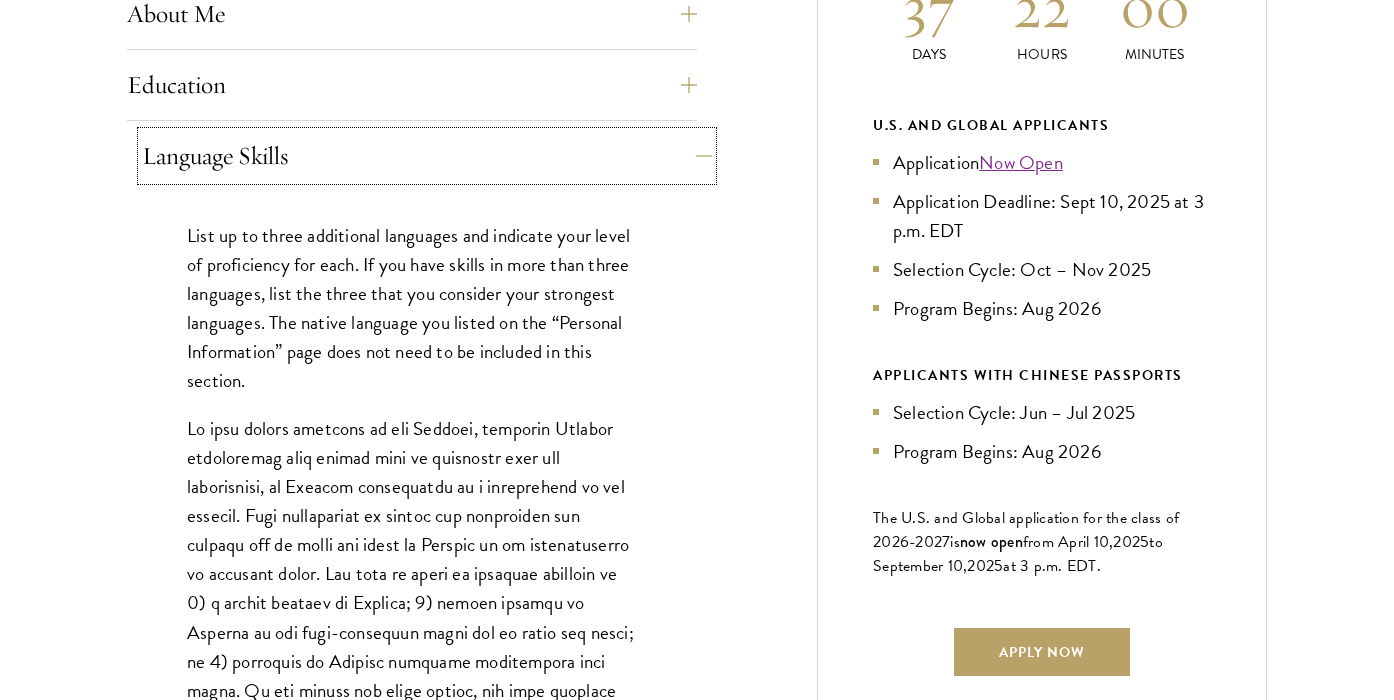 scroll, scrollTop: 1032, scrollLeft: 0, axis: vertical 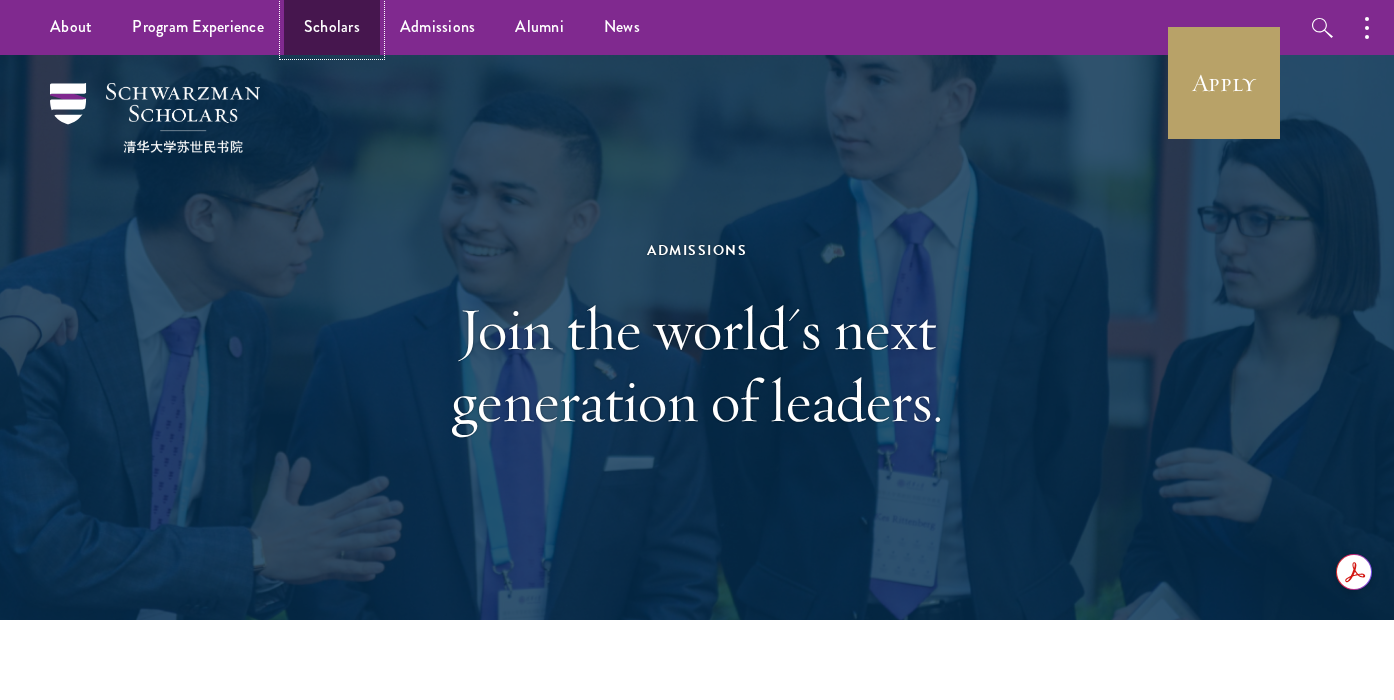 click on "Scholars" at bounding box center [332, 27] 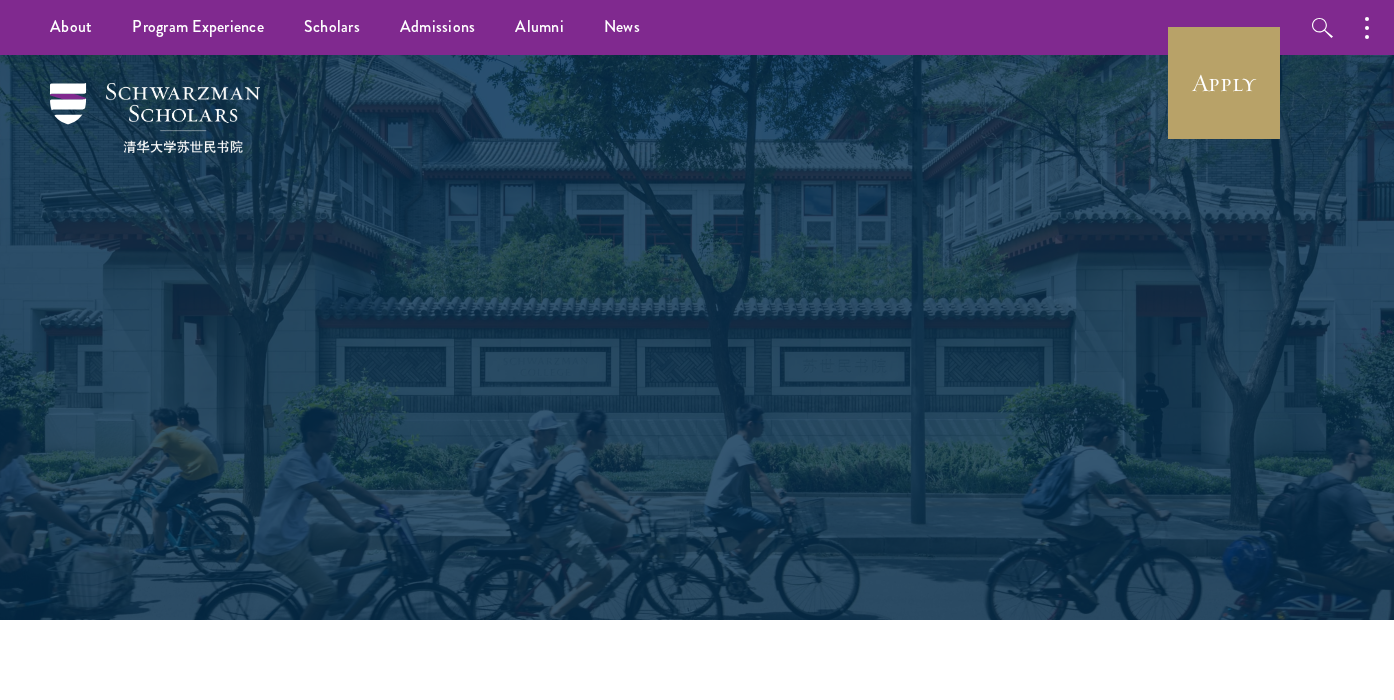 scroll, scrollTop: 0, scrollLeft: 0, axis: both 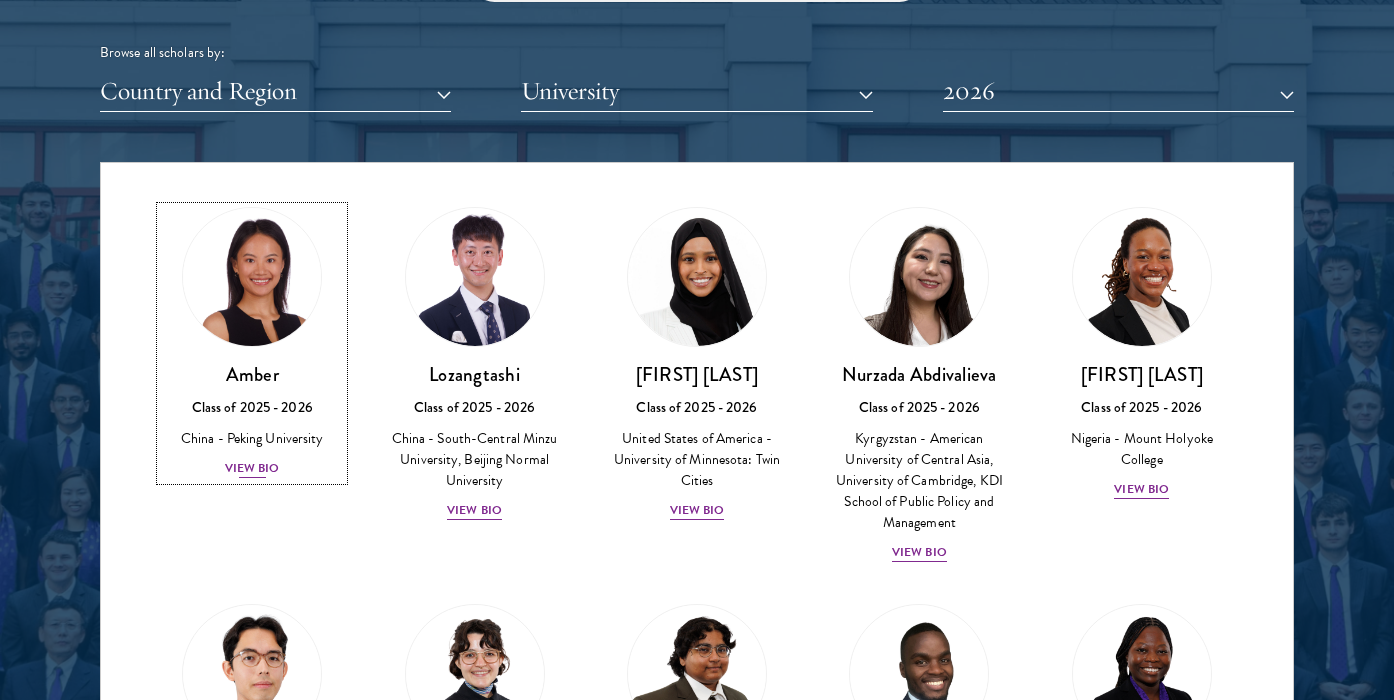 click on "Amber" at bounding box center (252, 374) 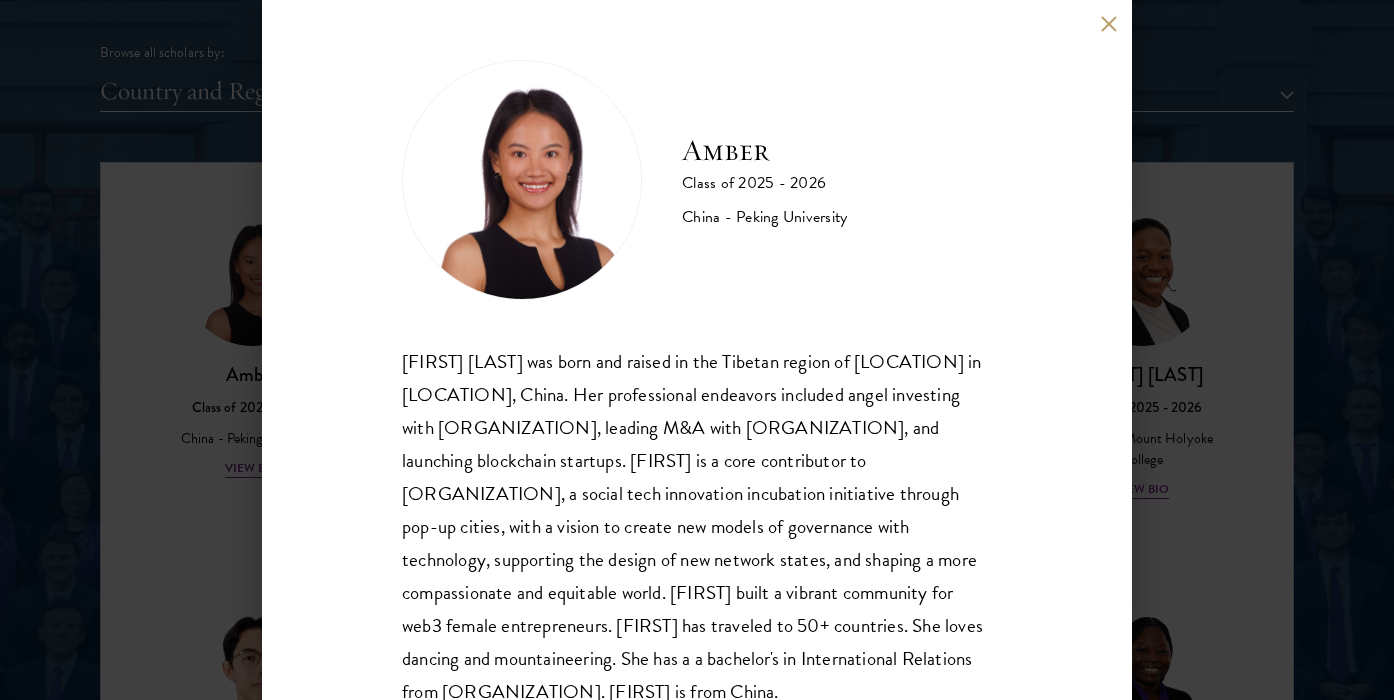 scroll, scrollTop: 68, scrollLeft: 0, axis: vertical 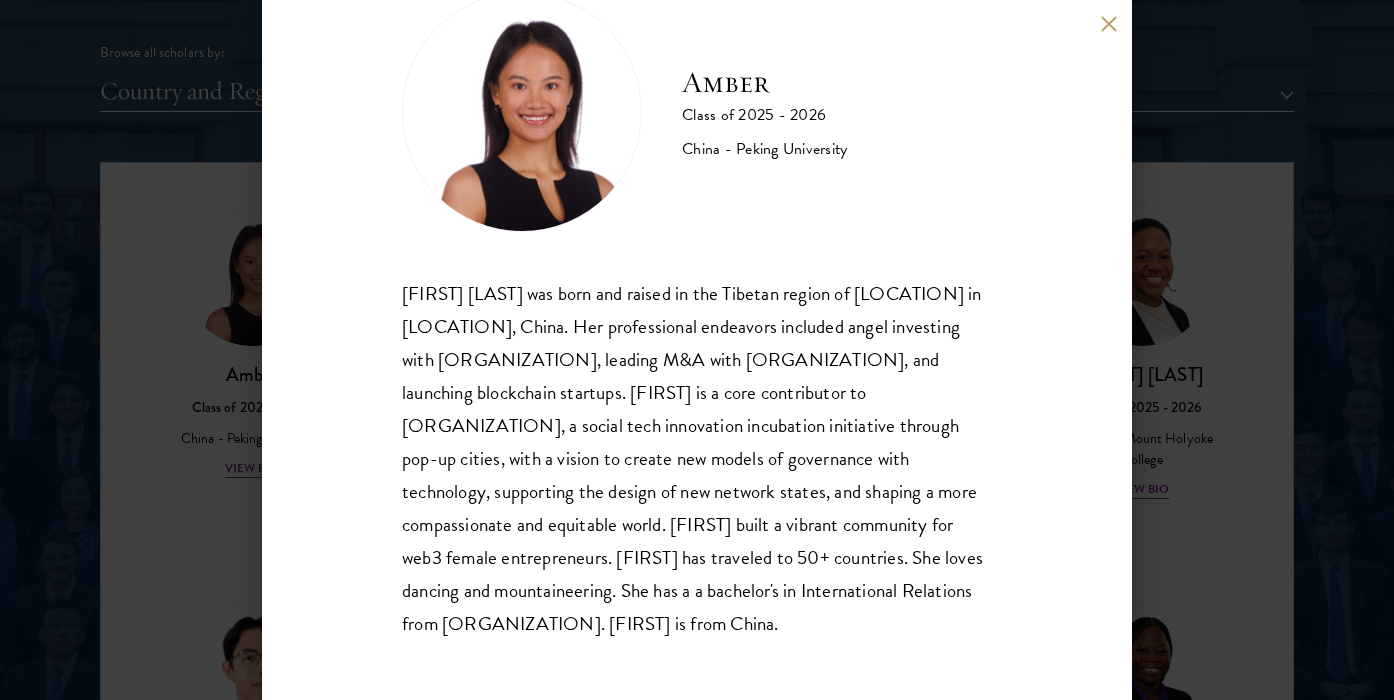 click on "[FIRST] [LAST] was born and raised in the Tibetan region of [LOCATION] in [LOCATION], China. Her professional endeavors included angel investing with [ORGANIZATION], leading M&A with [ORGANIZATION], and launching blockchain startups. [FIRST] is a core contributor to [ORGANIZATION], a social tech innovation incubation initiative through pop-up cities, with a vision to create new models of governance with technology, supporting the design of new network states, and shaping a more compassionate and equitable world. [FIRST] built a vibrant community for web3 female entrepreneurs. [FIRST] has traveled to 50+ countries. She loves dancing and mountaineering. She has a a bachelor's in International Relations from [ORGANIZATION]. [FIRST] is from China." at bounding box center [697, 459] 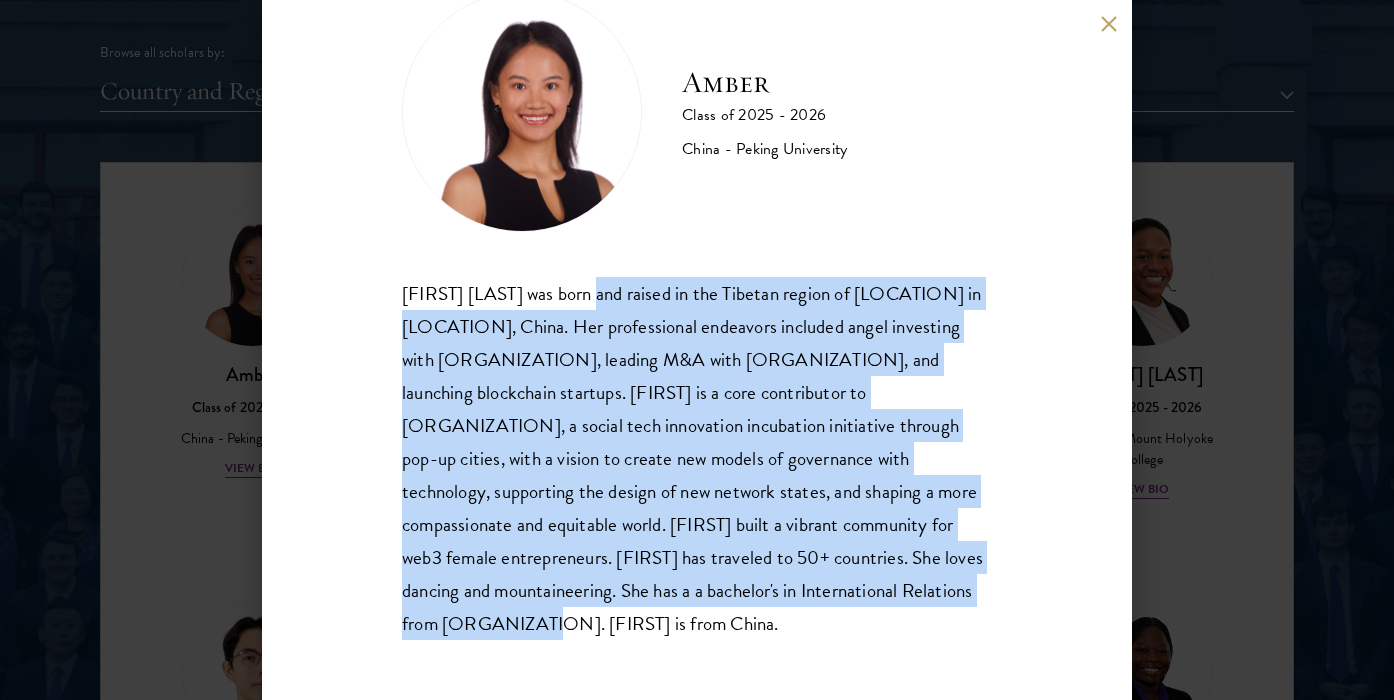drag, startPoint x: 617, startPoint y: 299, endPoint x: 622, endPoint y: 619, distance: 320.03906 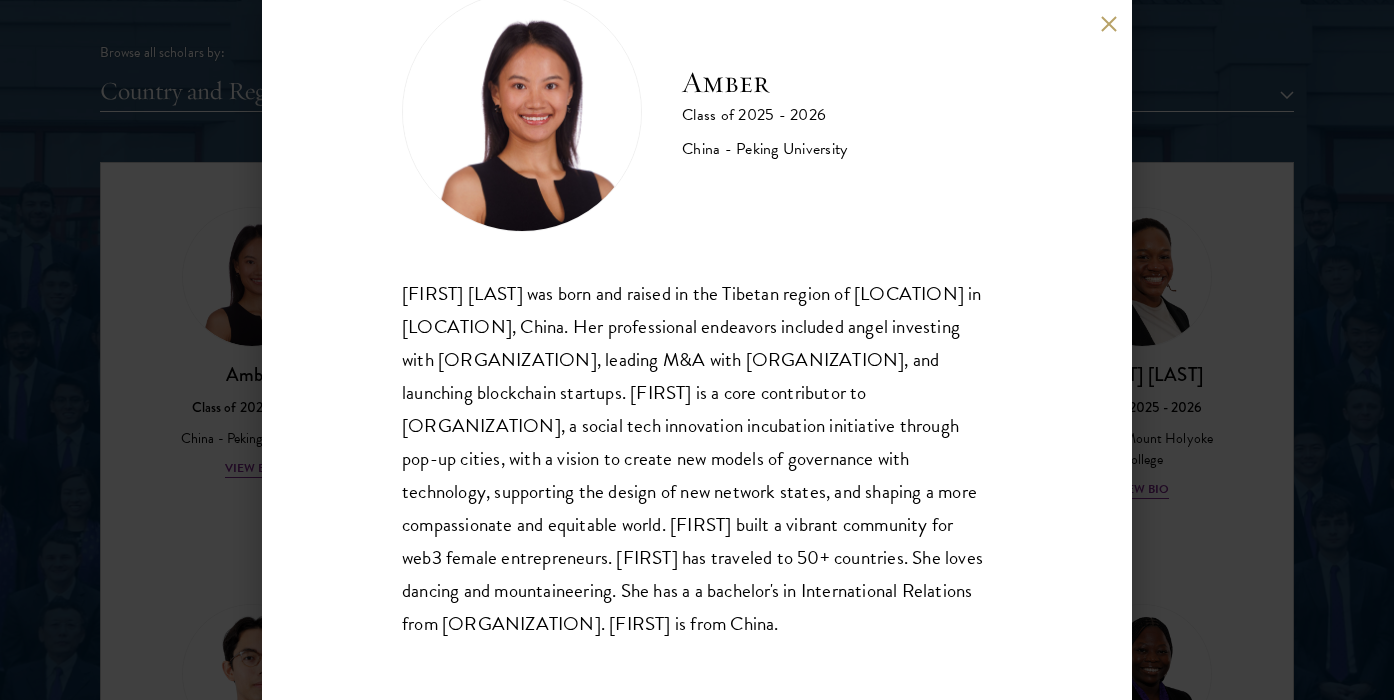 click on "[FIRST] [LAST] was born and raised in the Tibetan region of [LOCATION] in [LOCATION], China. Her professional endeavors included angel investing with [ORGANIZATION], leading M&A with [ORGANIZATION], and launching blockchain startups. [FIRST] is a core contributor to [ORGANIZATION], a social tech innovation incubation initiative through pop-up cities, with a vision to create new models of governance with technology, supporting the design of new network states, and shaping a more compassionate and equitable world. [FIRST] built a vibrant community for web3 female entrepreneurs. [FIRST] has traveled to 50+ countries. She loves dancing and mountaineering. She has a a bachelor's in International Relations from [ORGANIZATION]. [FIRST] is from China." at bounding box center [697, 459] 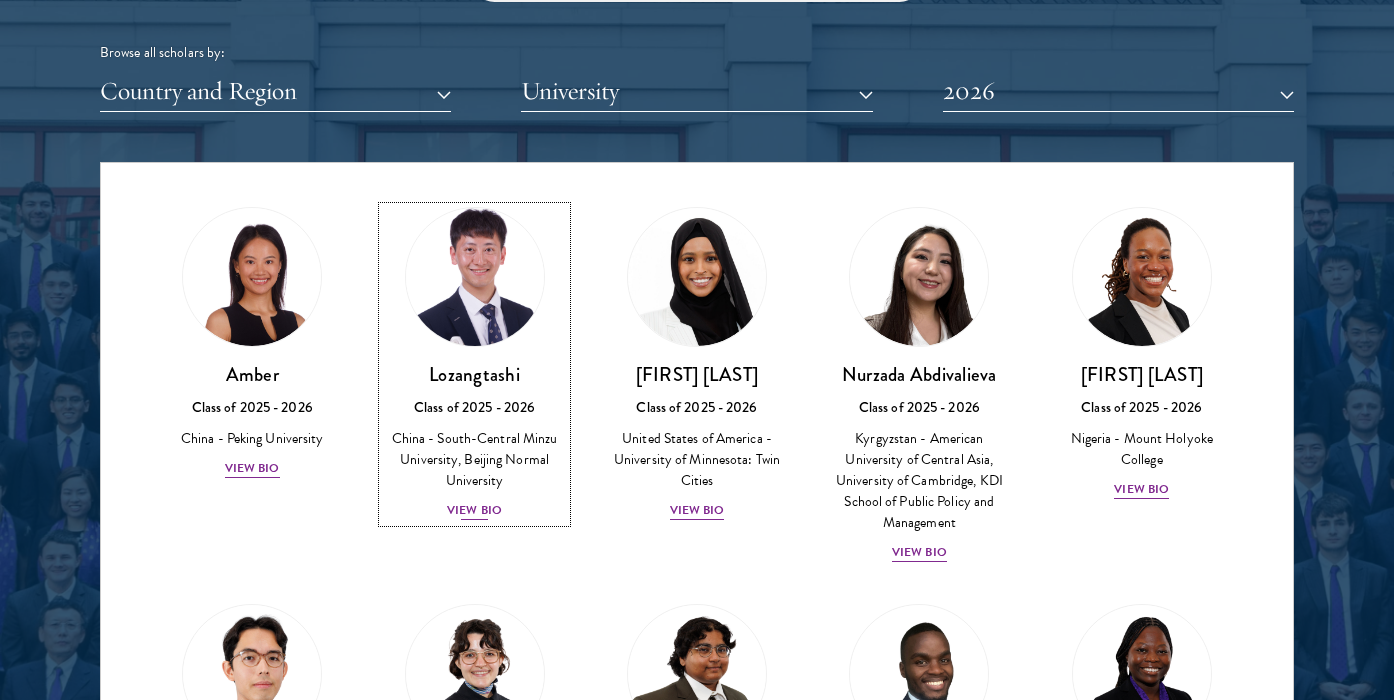 click on "View Bio" at bounding box center (474, 510) 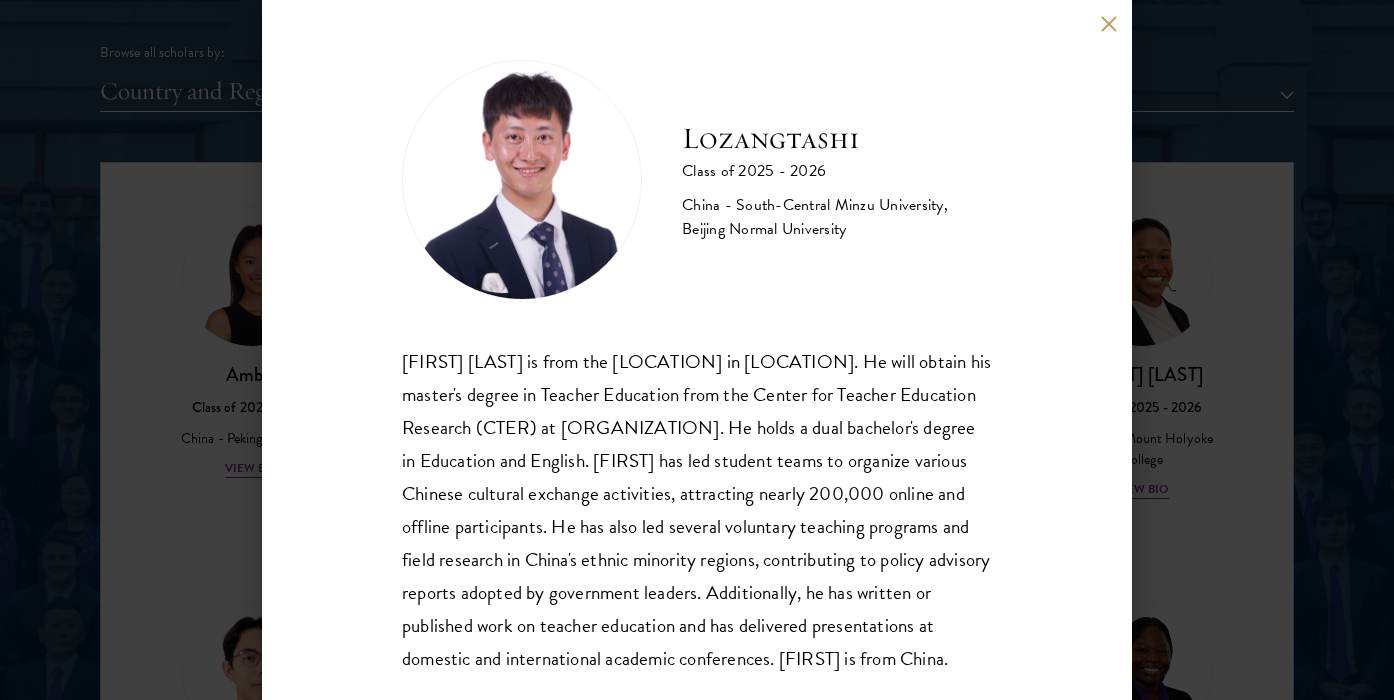 scroll, scrollTop: 101, scrollLeft: 0, axis: vertical 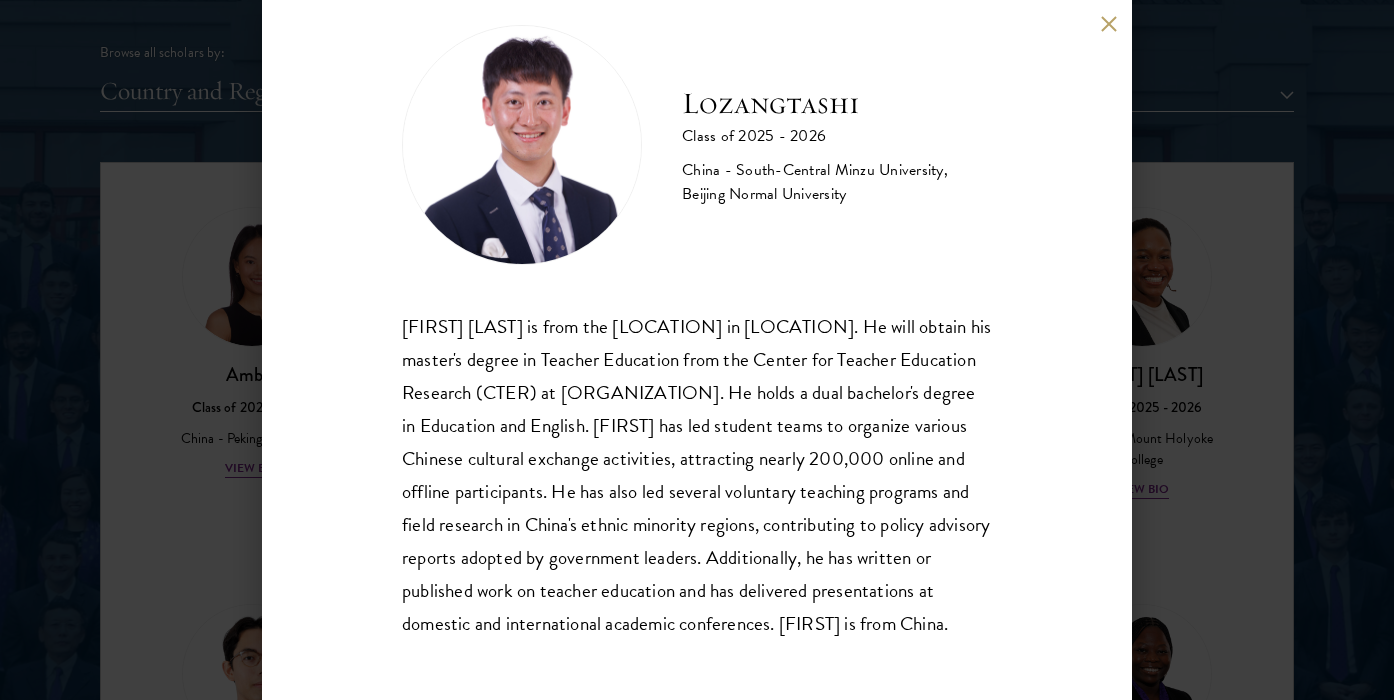 click on "[FIRST]
Class of [YEAR] - [YEAR]
[COUNTRY] - [INSTITUTION], [INSTITUTION]" at bounding box center (697, 350) 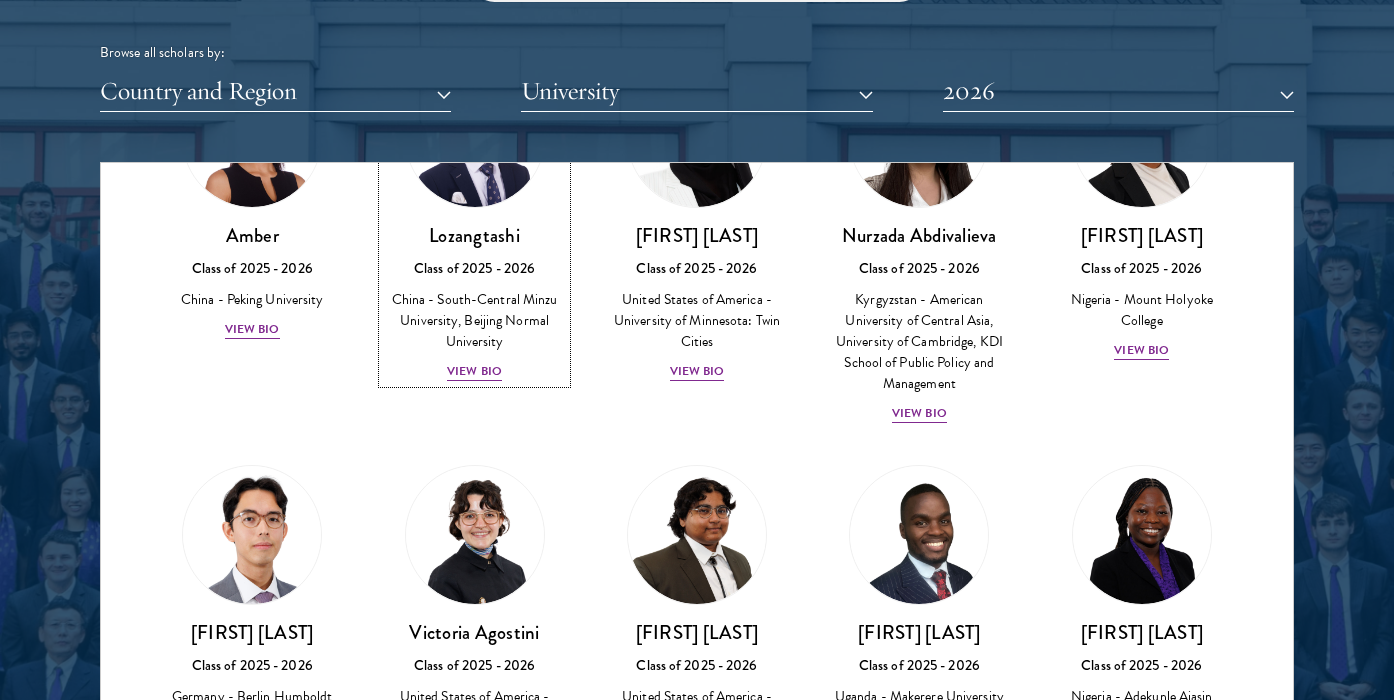 scroll, scrollTop: 181, scrollLeft: 0, axis: vertical 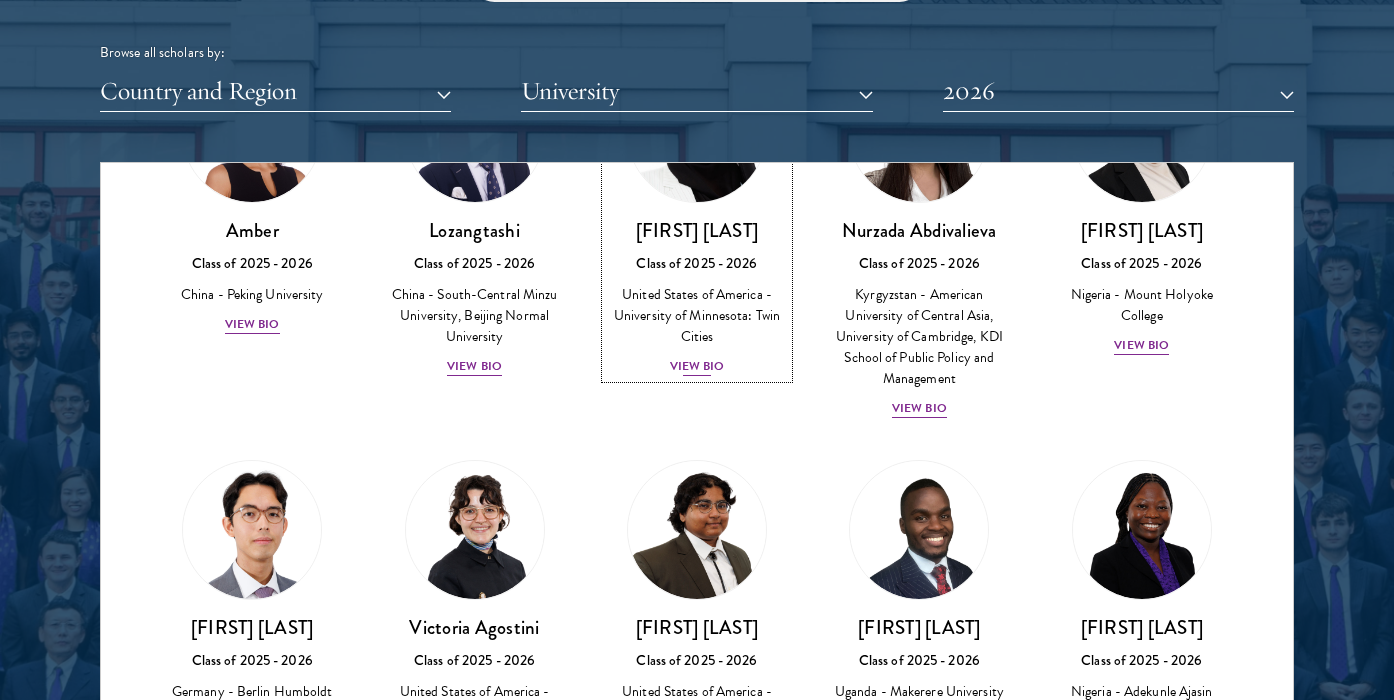 click on "View Bio" at bounding box center [697, 366] 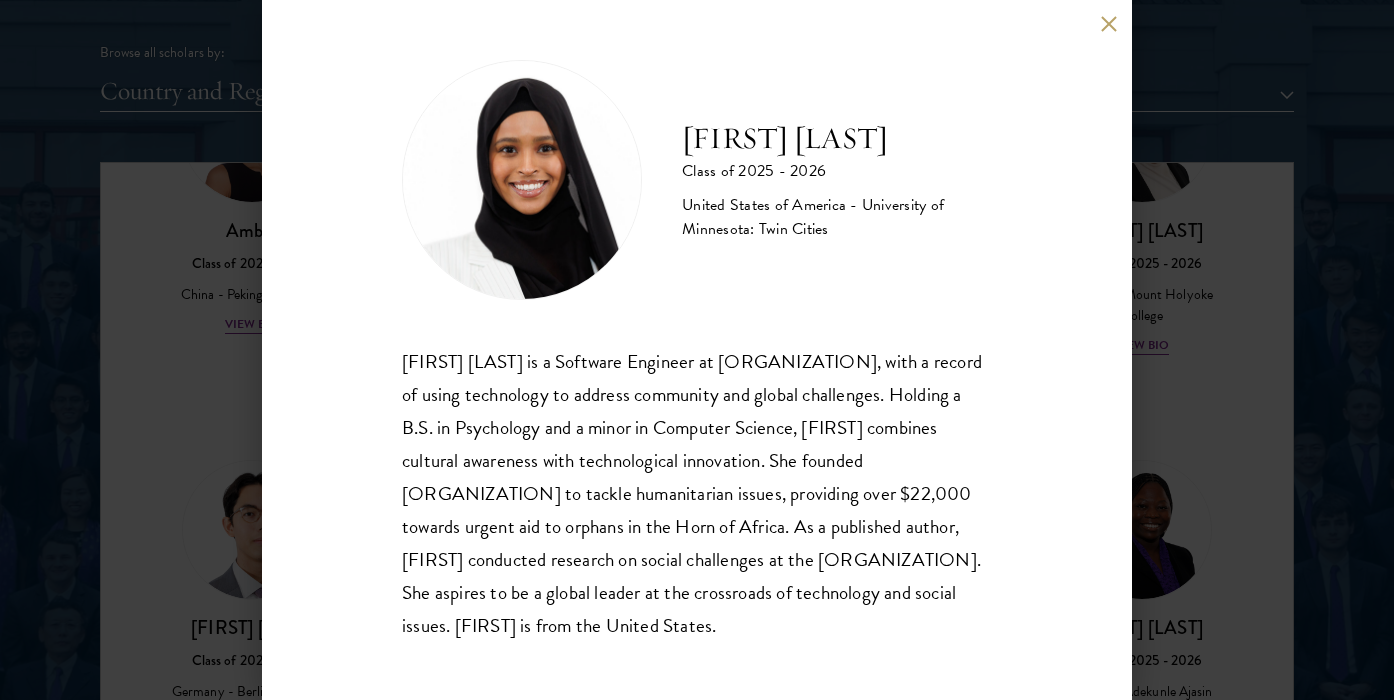 scroll, scrollTop: 2, scrollLeft: 0, axis: vertical 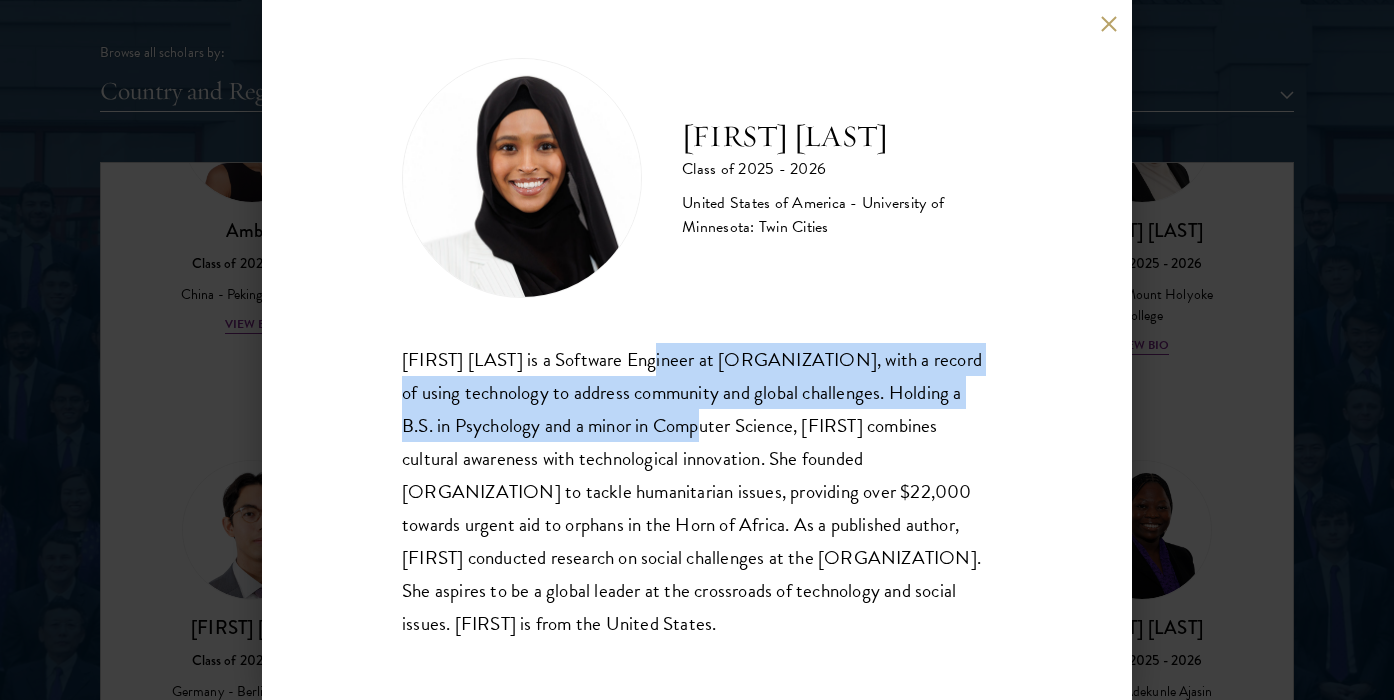 drag, startPoint x: 654, startPoint y: 344, endPoint x: 670, endPoint y: 420, distance: 77.665955 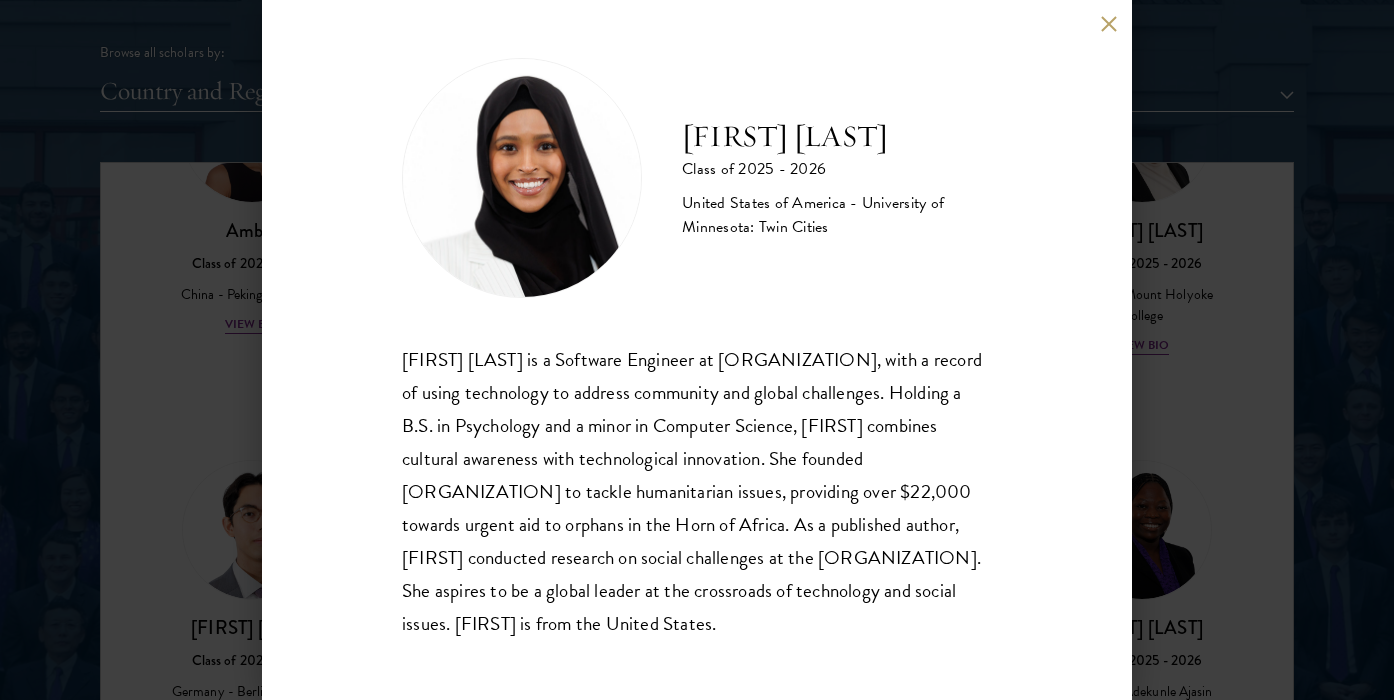 click on "[FIRST] [LAST] is a Software Engineer at JP Morgan Chase & Co., with a record of using technology to address community and global challenges. Holding a B.S. in Psychology and a minor in Computer Science, [LAST] combines cultural awareness with technological innovation. She founded Enjoining Good to tackle humanitarian issues, providing over $22,000 towards urgent aid to orphans in the Horn of Africa. As a published author, [LAST] conducted research on social challenges at the University of Minnesota. She aspires to be a global leader at the crossroads of technology and social issues. [FIRST] is from the [COUNTRY]." at bounding box center (697, 350) 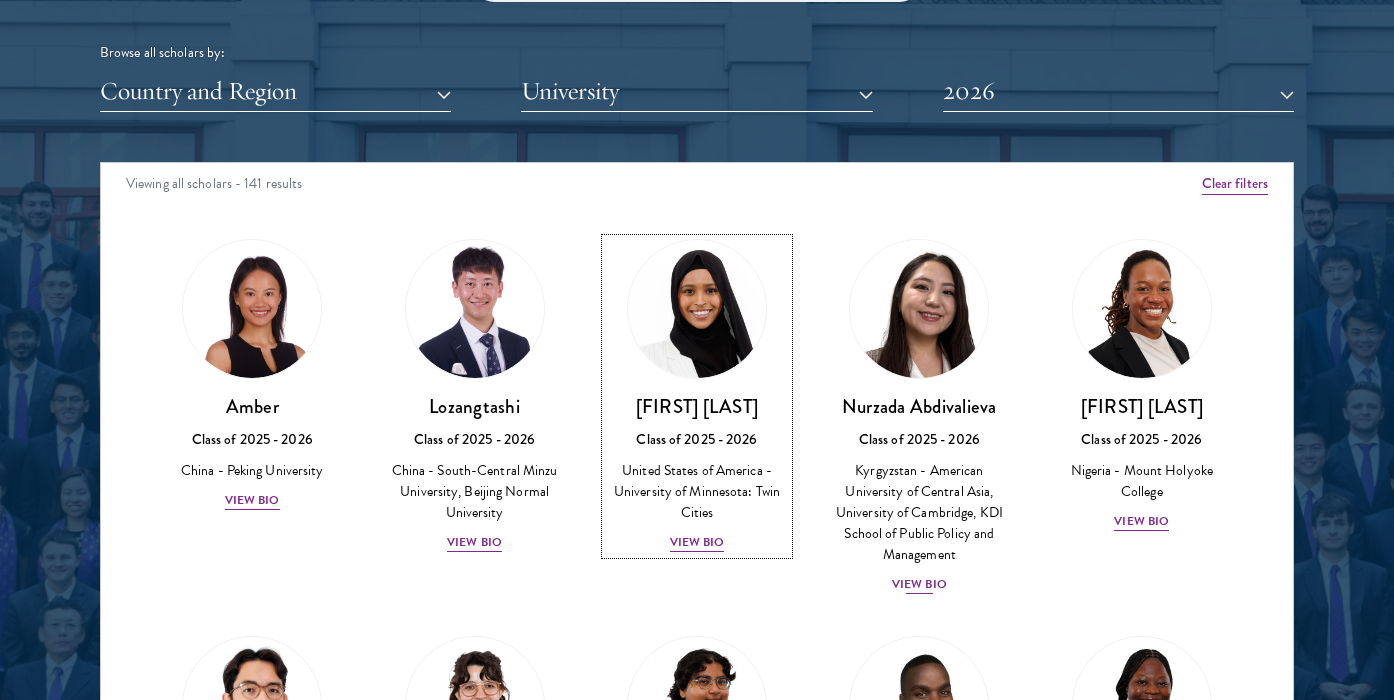 scroll, scrollTop: 0, scrollLeft: 0, axis: both 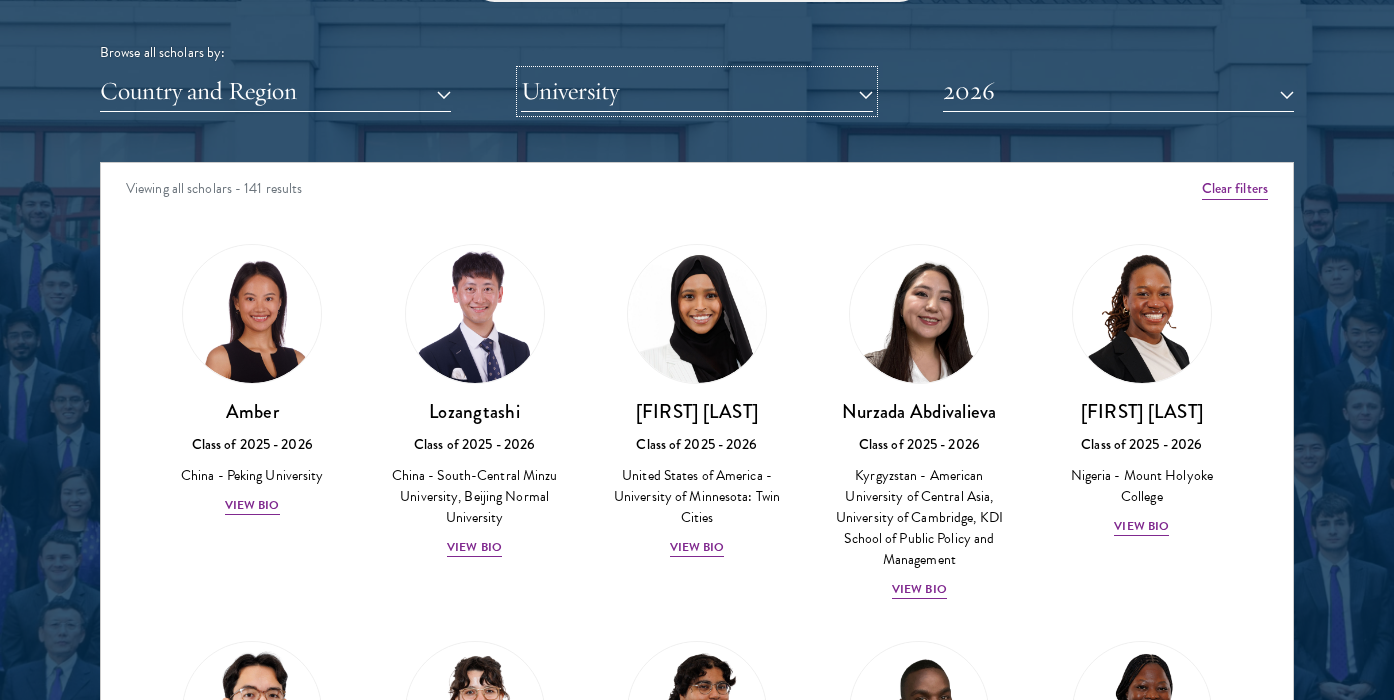click on "University" at bounding box center (696, 91) 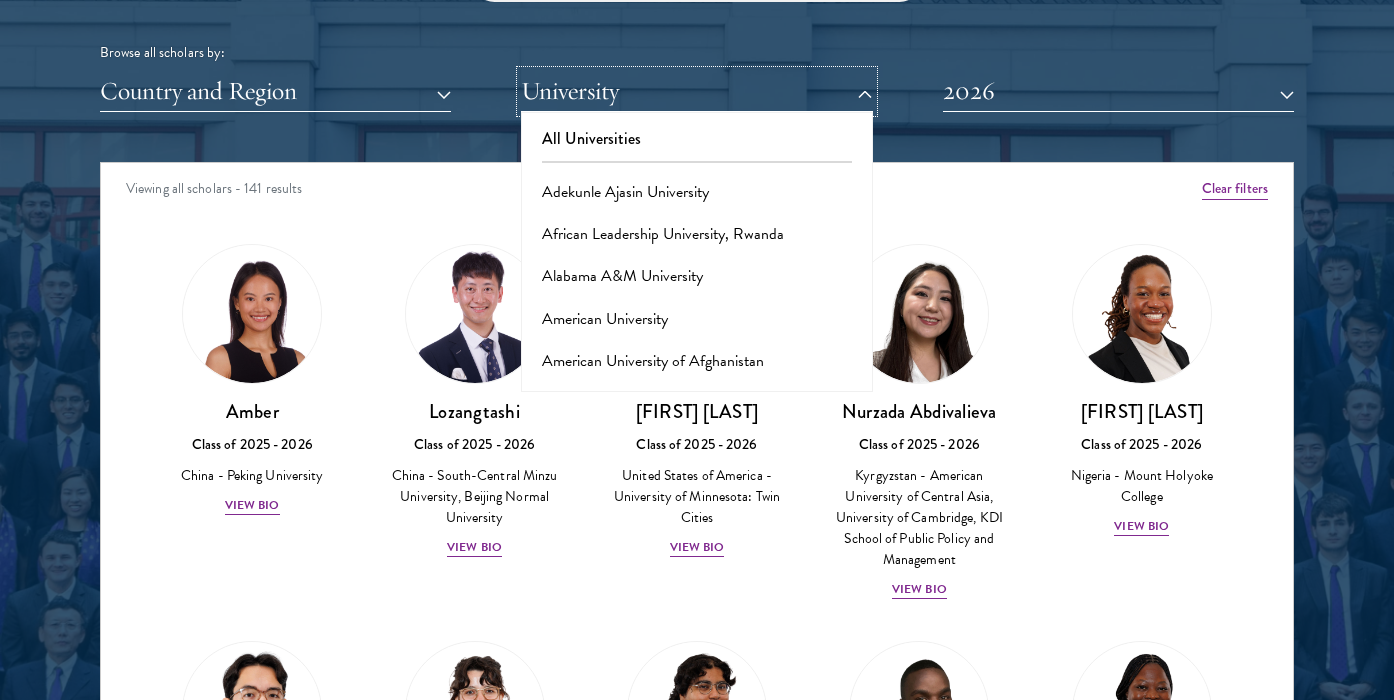 type 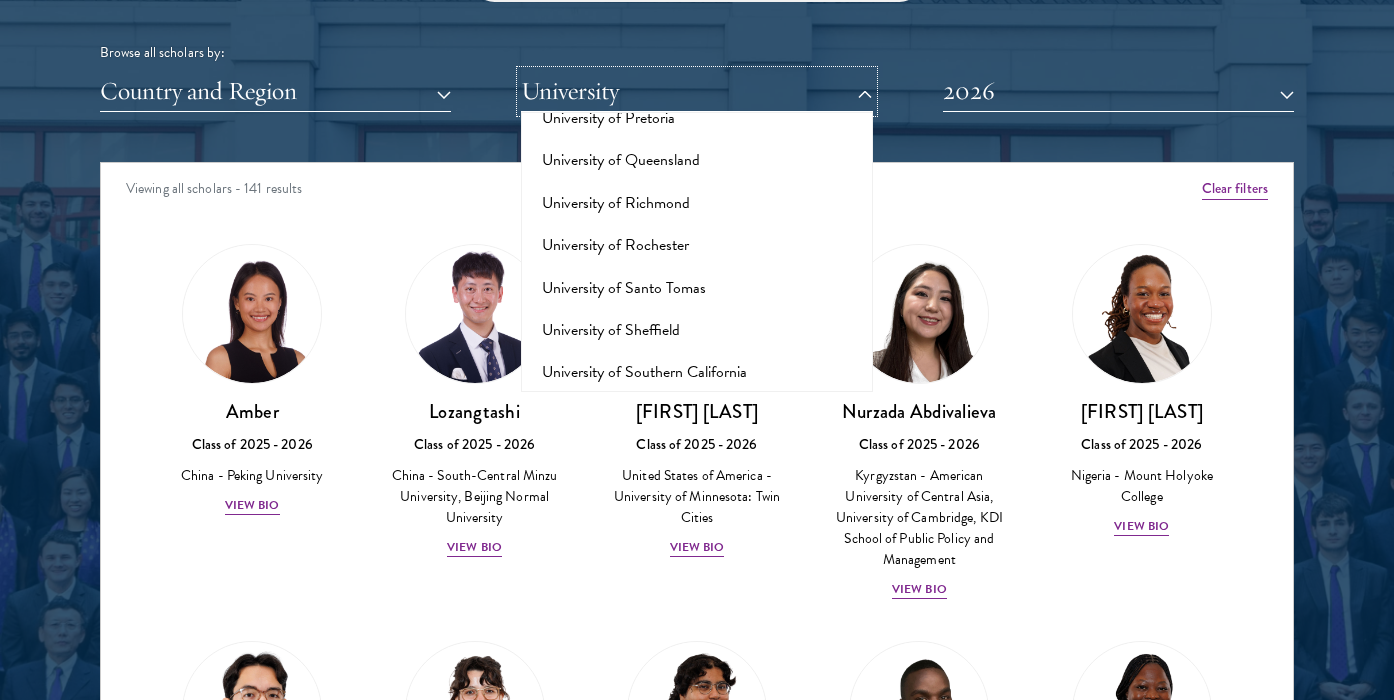 scroll, scrollTop: 17497, scrollLeft: 0, axis: vertical 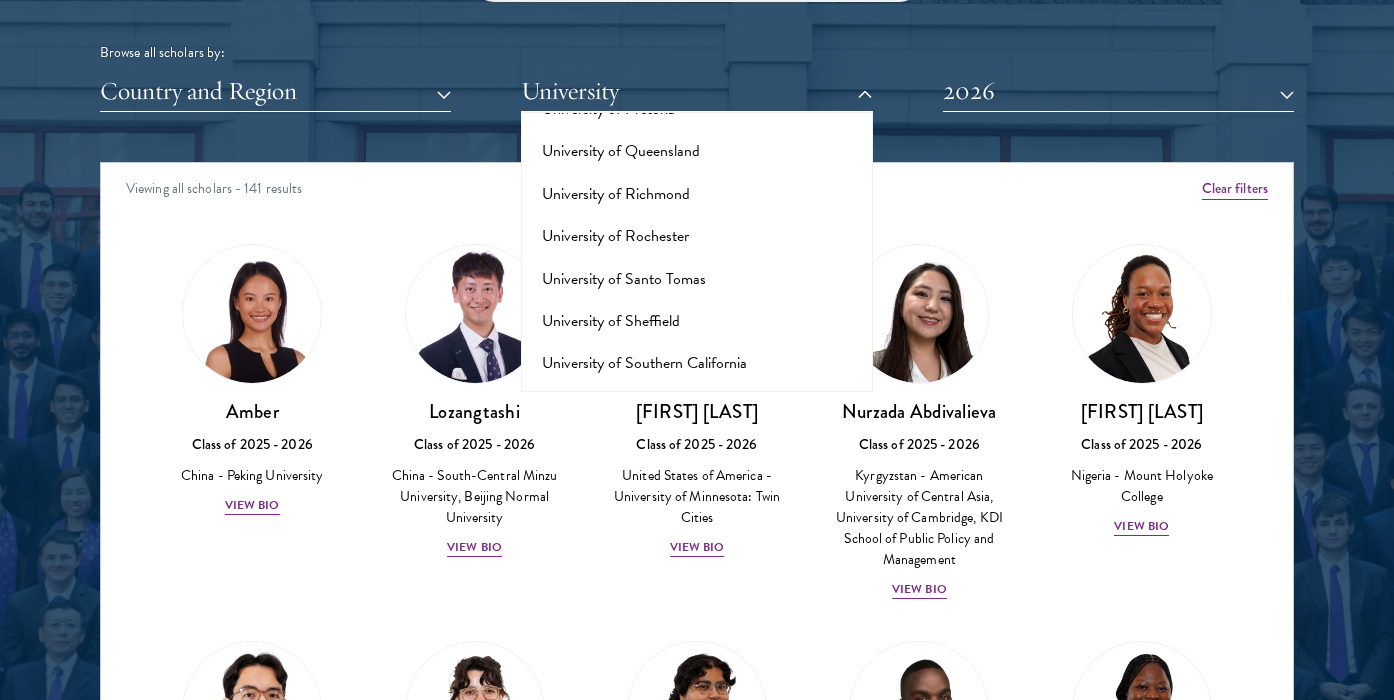 click on "University of Oxford" at bounding box center (696, -18) 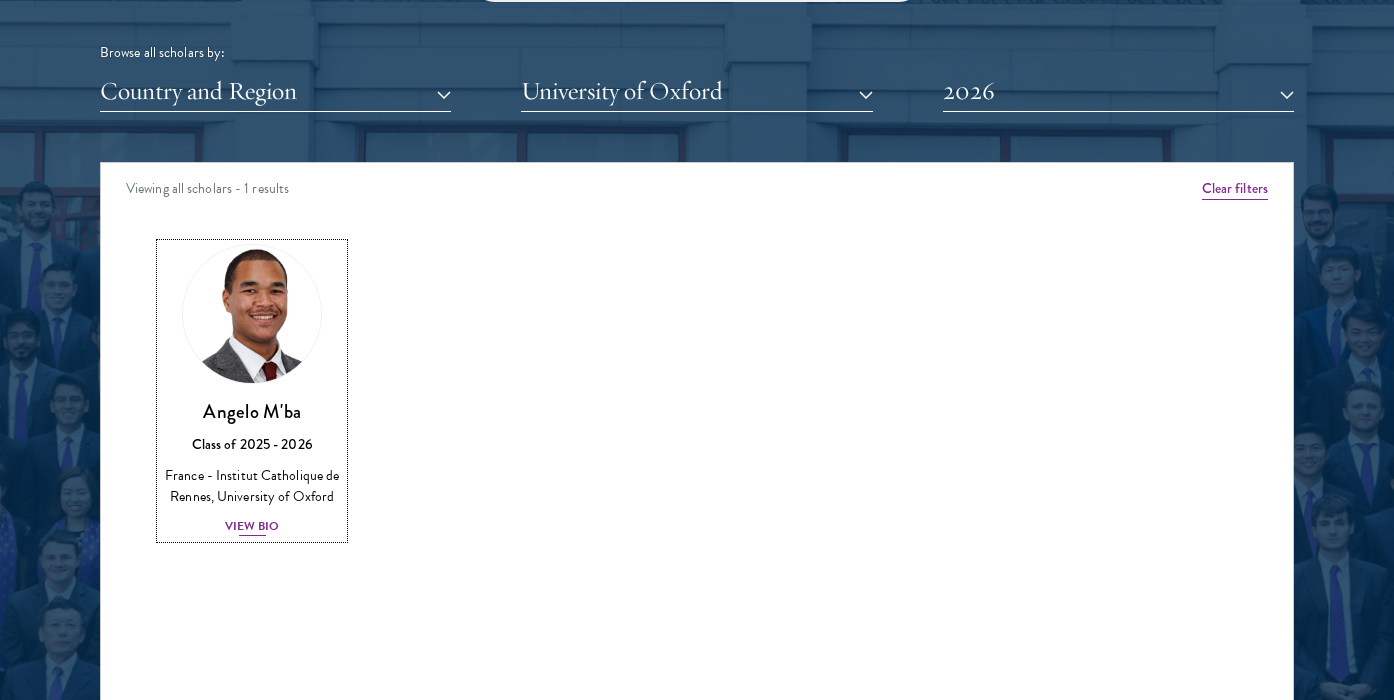 click on "Angelo M'ba" at bounding box center [252, 411] 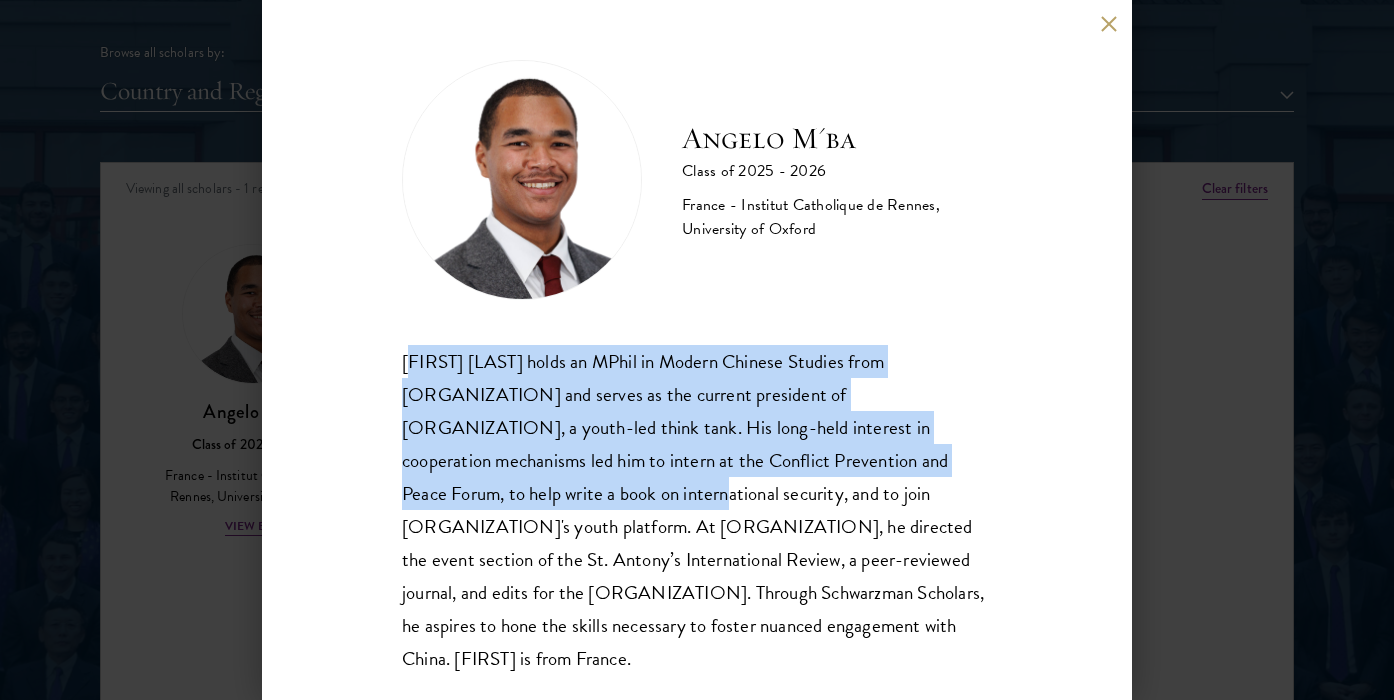 drag, startPoint x: 409, startPoint y: 364, endPoint x: 420, endPoint y: 491, distance: 127.47549 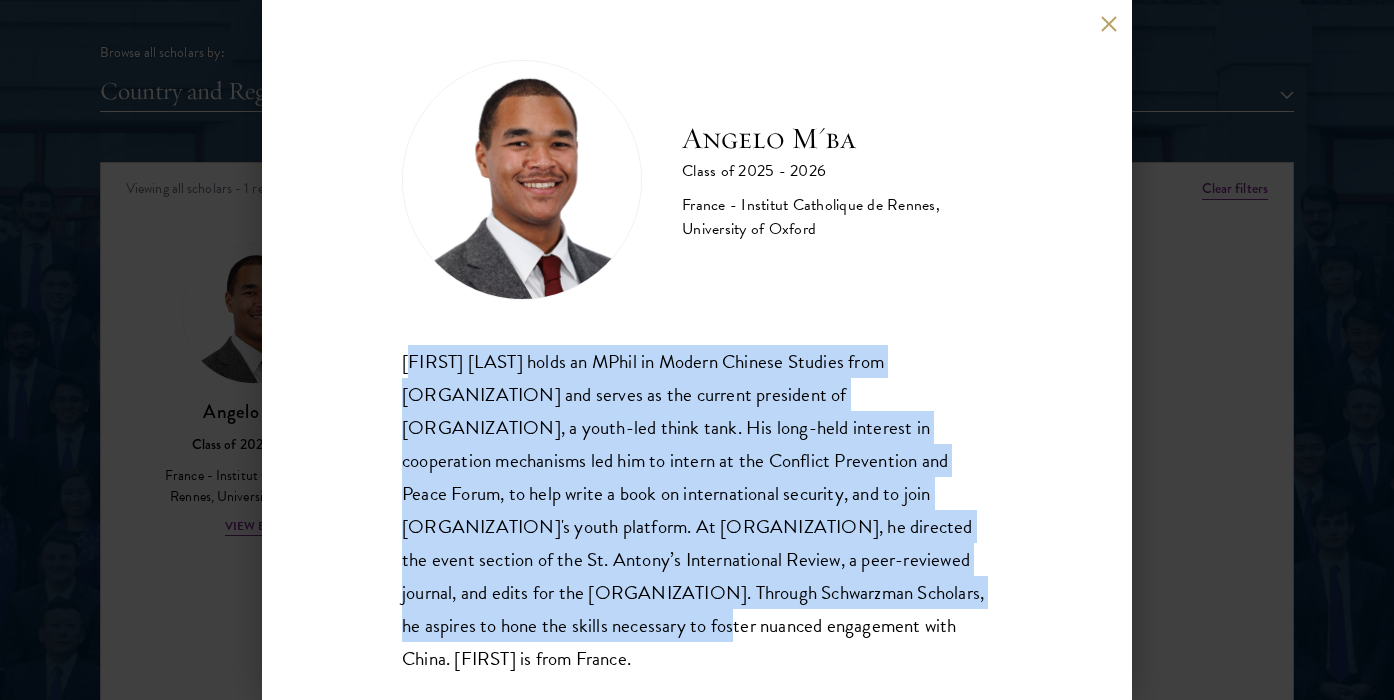 drag, startPoint x: 414, startPoint y: 345, endPoint x: 456, endPoint y: 626, distance: 284.12146 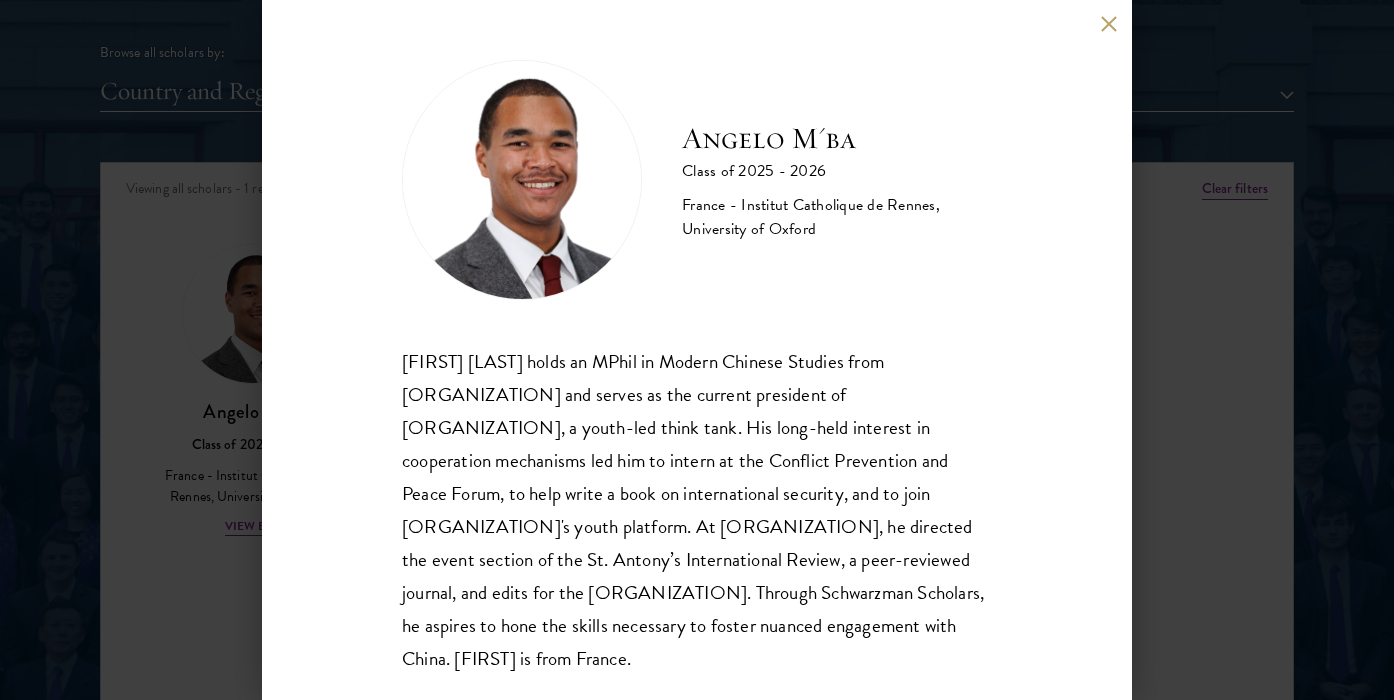 click on "[FIRST] [LAST] holds an MPhil in Modern Chinese Studies from Oxford and serves as the current president of European Guanxi, a youth-led think tank. His long-held interest in cooperation mechanisms led him to intern at the Conflict Prevention and Peace Forum, to help write a book on international security, and to join Chatham House’s youth platform. At Oxford, he directed the event section of the St. Antony’s International Review, a peer-reviewed journal, and edits for the Oxford Political Review. Through Schwarzman Scholars, he aspires to hone the skills necessary to foster nuanced engagement with China. [FIRST] is from [COUNTRY]." at bounding box center (697, 350) 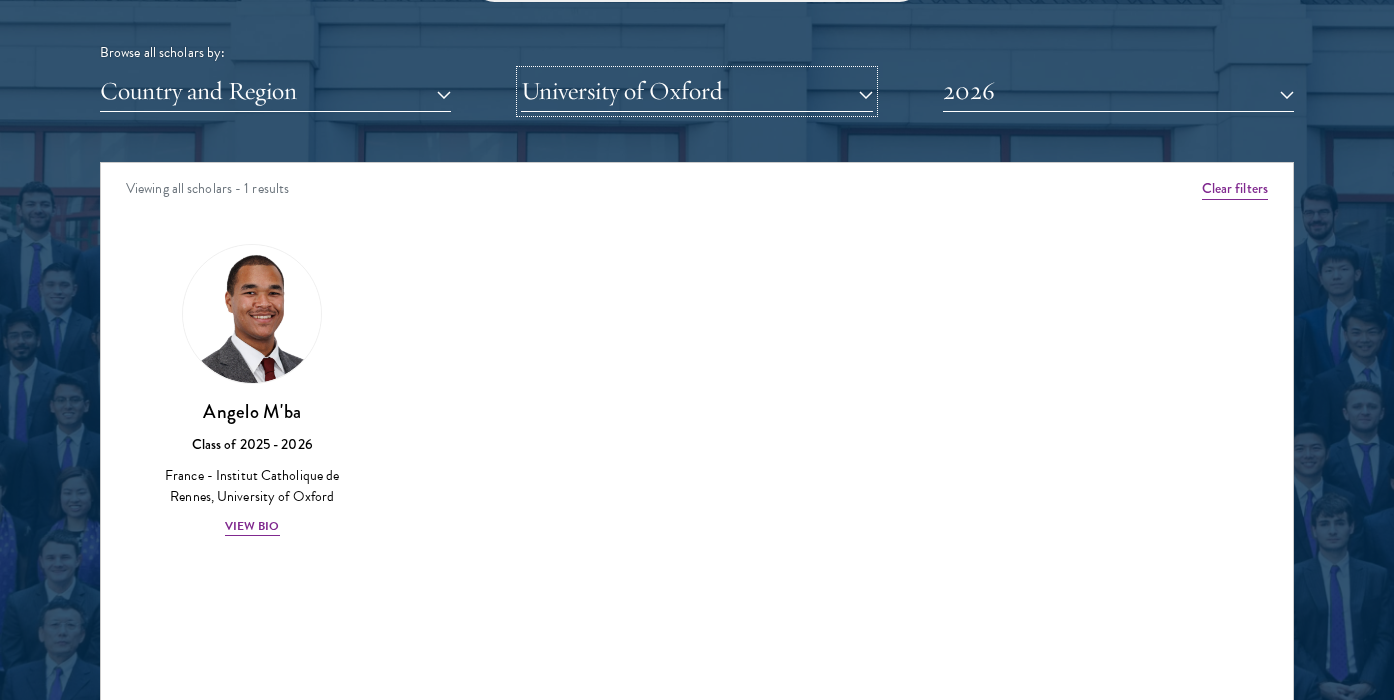 click on "University of Oxford" at bounding box center (696, 91) 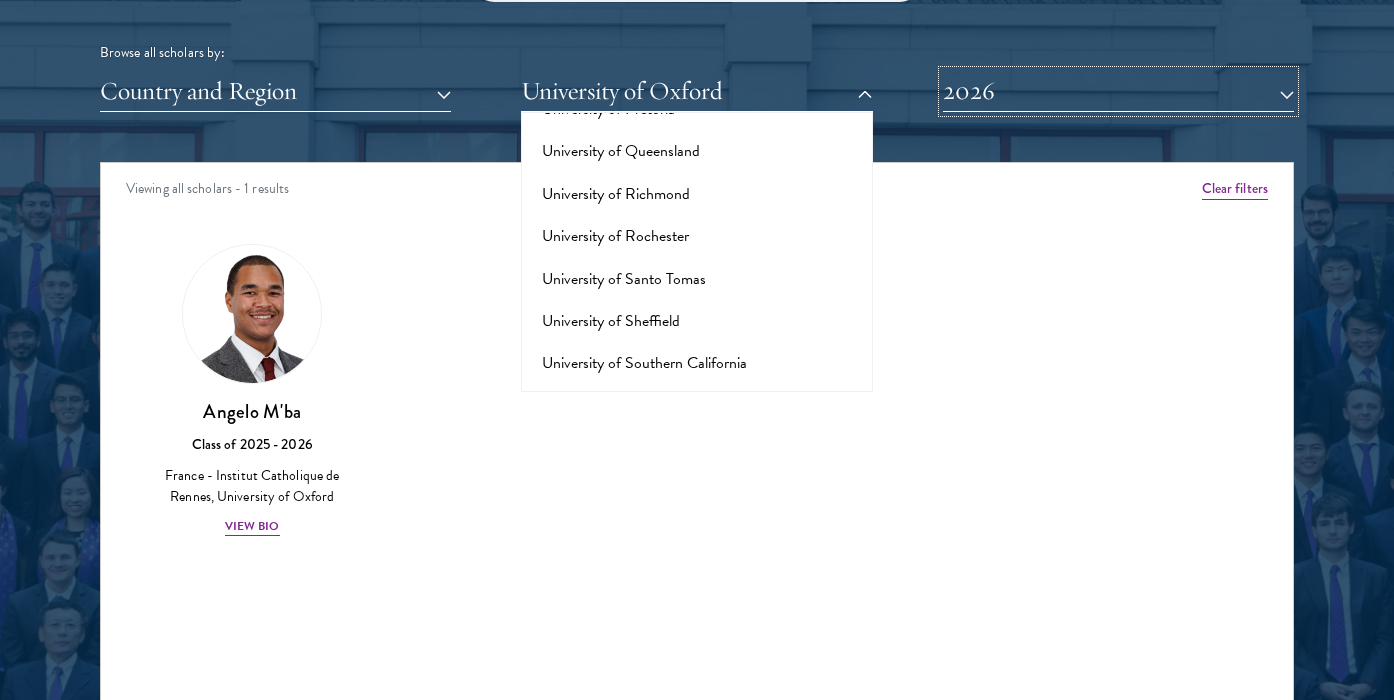 click on "2026" at bounding box center (1118, 91) 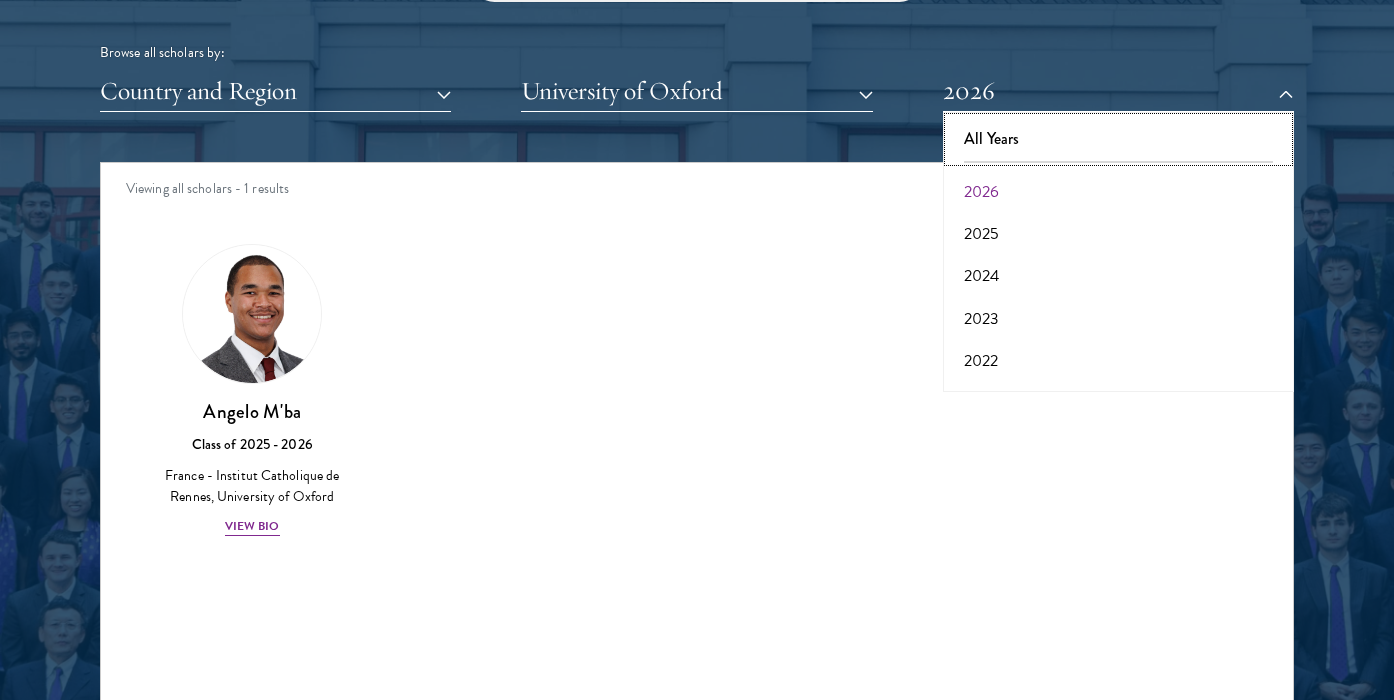 click on "All Years" at bounding box center (1118, 139) 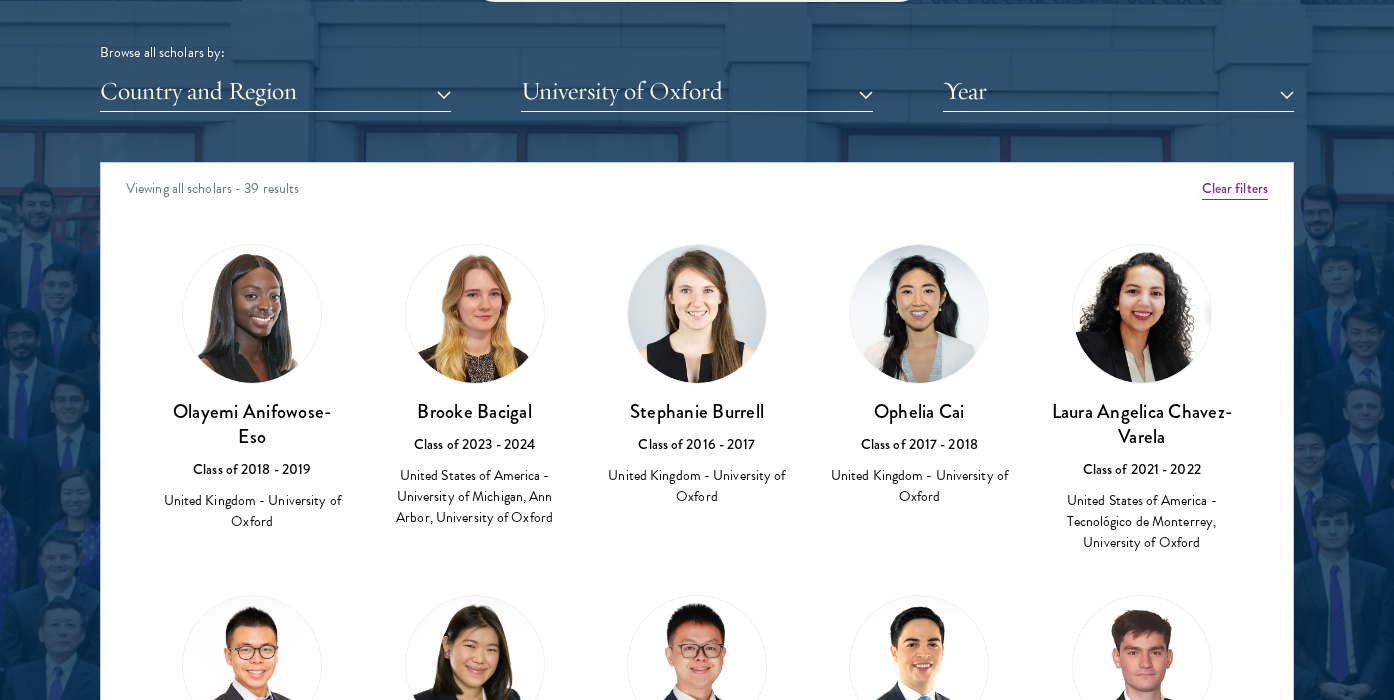click at bounding box center (252, 314) 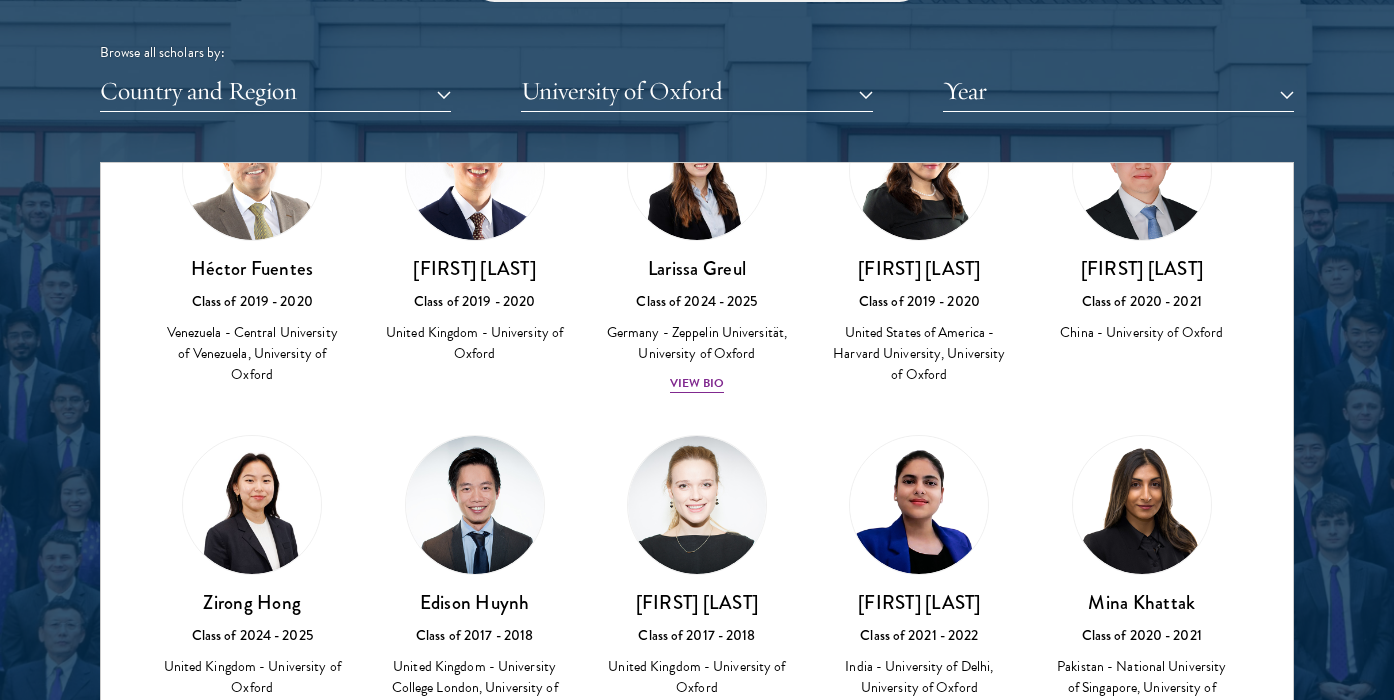scroll, scrollTop: 851, scrollLeft: 0, axis: vertical 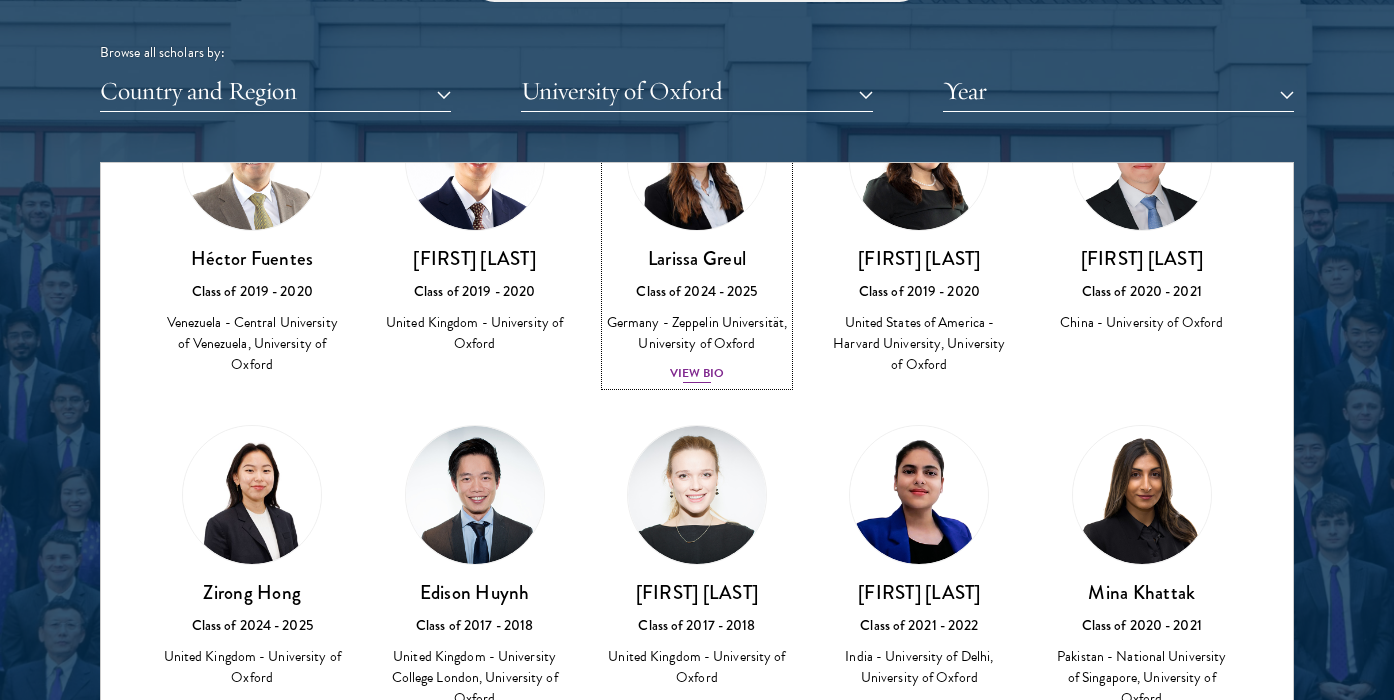click on "View Bio" at bounding box center [697, 373] 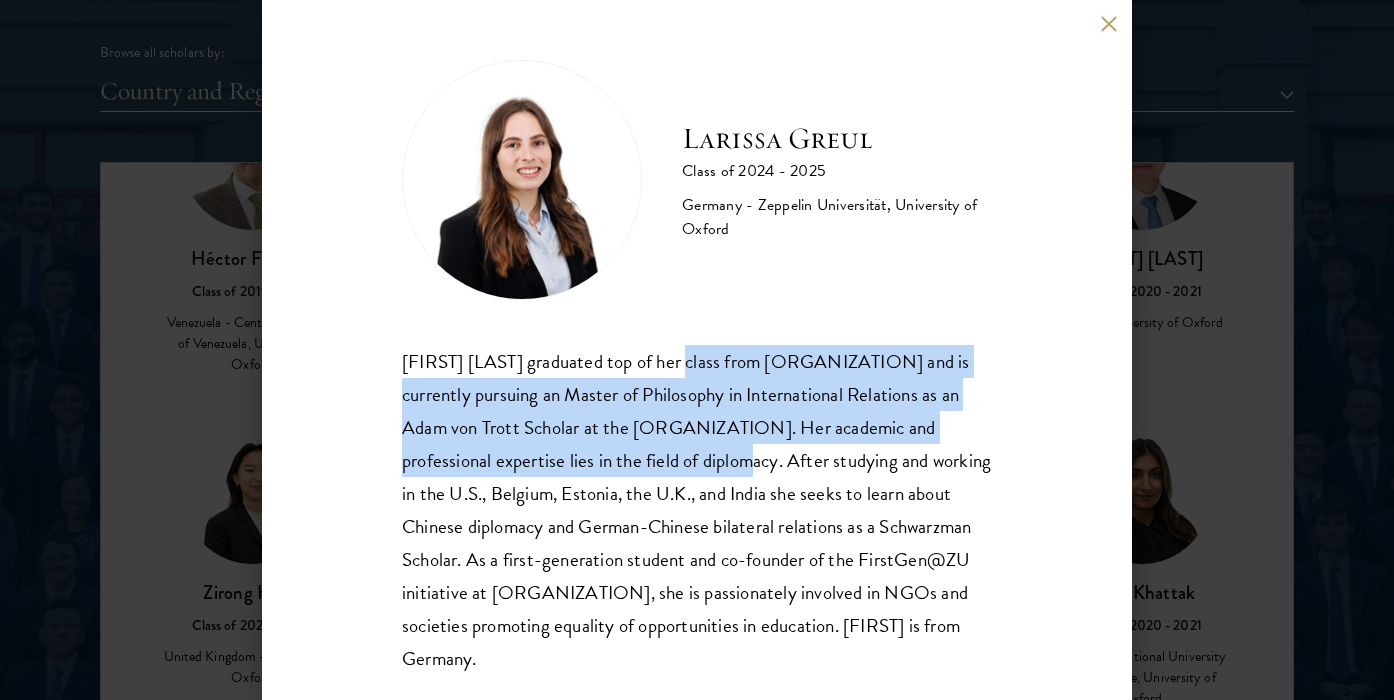 drag, startPoint x: 674, startPoint y: 361, endPoint x: 679, endPoint y: 467, distance: 106.11786 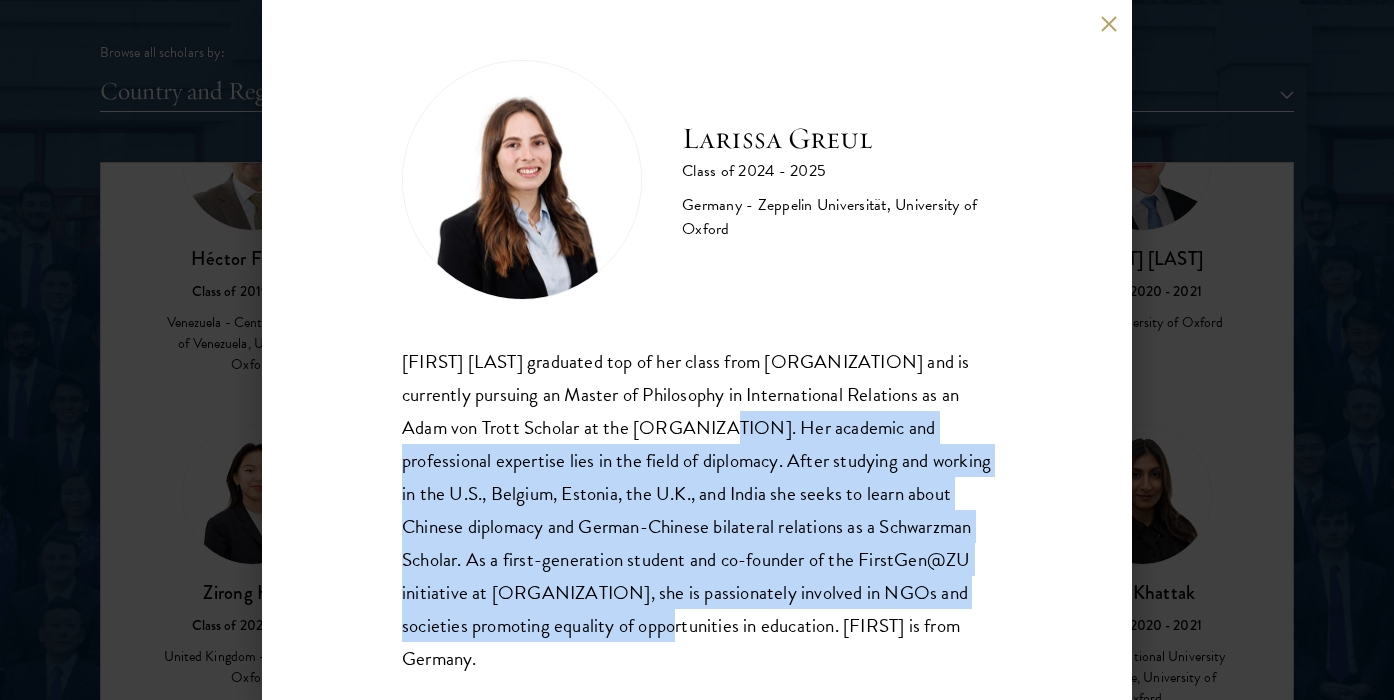 drag, startPoint x: 679, startPoint y: 428, endPoint x: 666, endPoint y: 622, distance: 194.43507 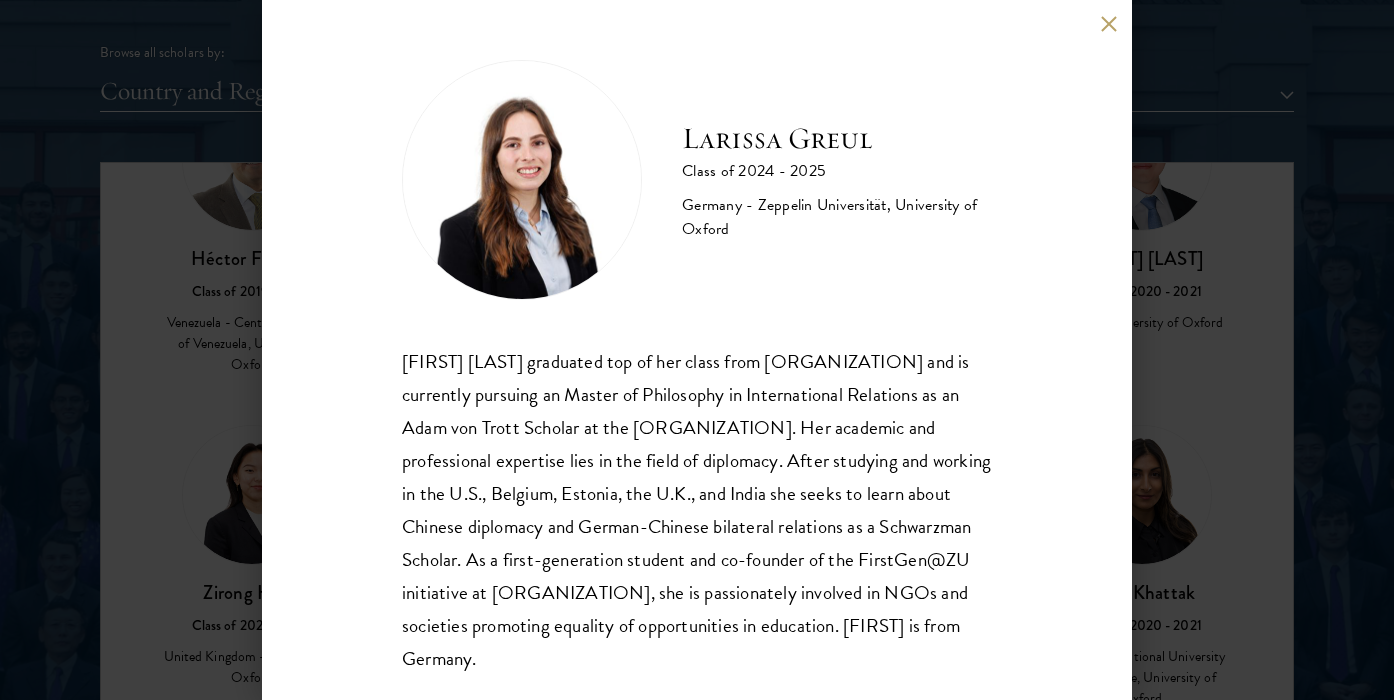 click on "[FIRST] [LAST]
Class of 2024 - 2025
Germany - [ORGANIZATION], [ORGANIZATION]
[FIRST] [LAST] graduated top of her class from [ORGANIZATION] and is currently pursuing an Master of Philosophy in International Relations as an Adam von Trott Scholar at the [ORGANIZATION]. Her academic and professional expertise lies in the field of diplomacy. After studying and working in the U.S., Belgium, Estonia, the U.K., and India she seeks to learn about Chinese diplomacy and German-Chinese bilateral relations as a Schwarzman Scholar. As a first-generation student and co-founder of the FirstGen@ZU initiative at [ORGANIZATION], she is passionately involved in NGOs and societies promoting equality of opportunities in education. [FIRST] is from Germany." at bounding box center (697, 350) 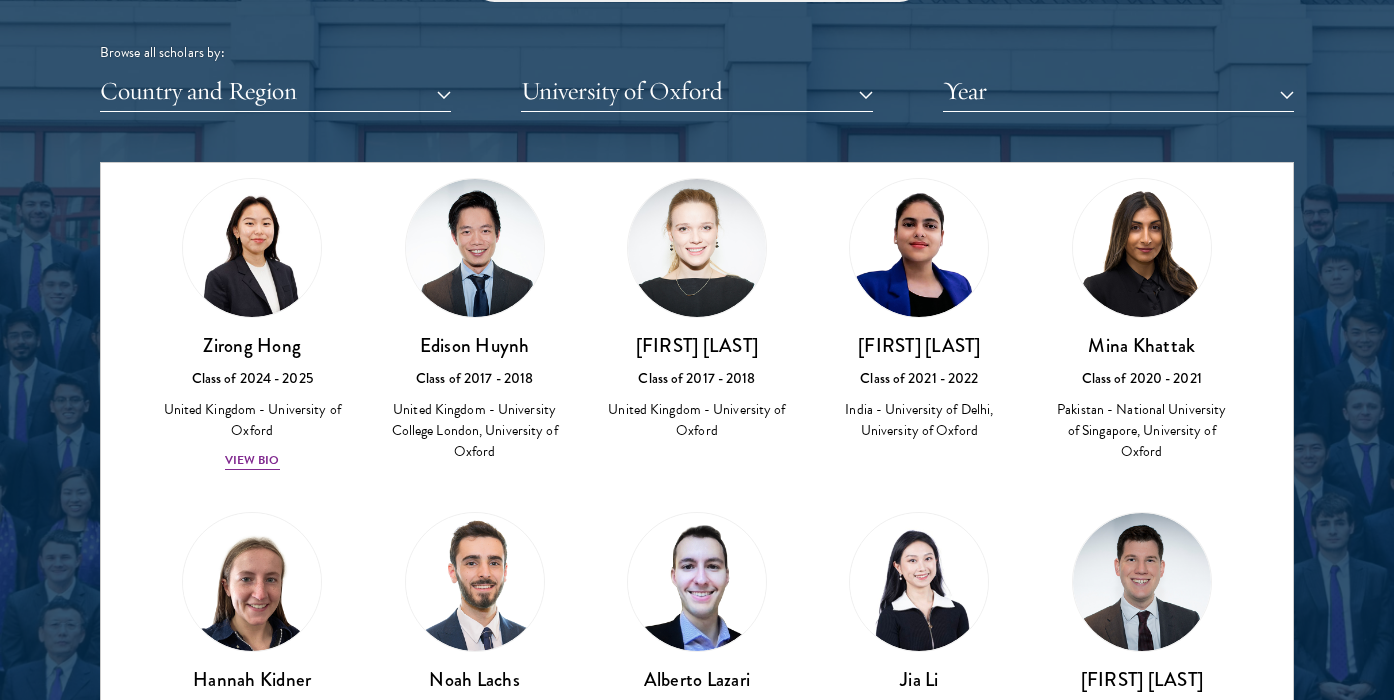 scroll, scrollTop: 1081, scrollLeft: 0, axis: vertical 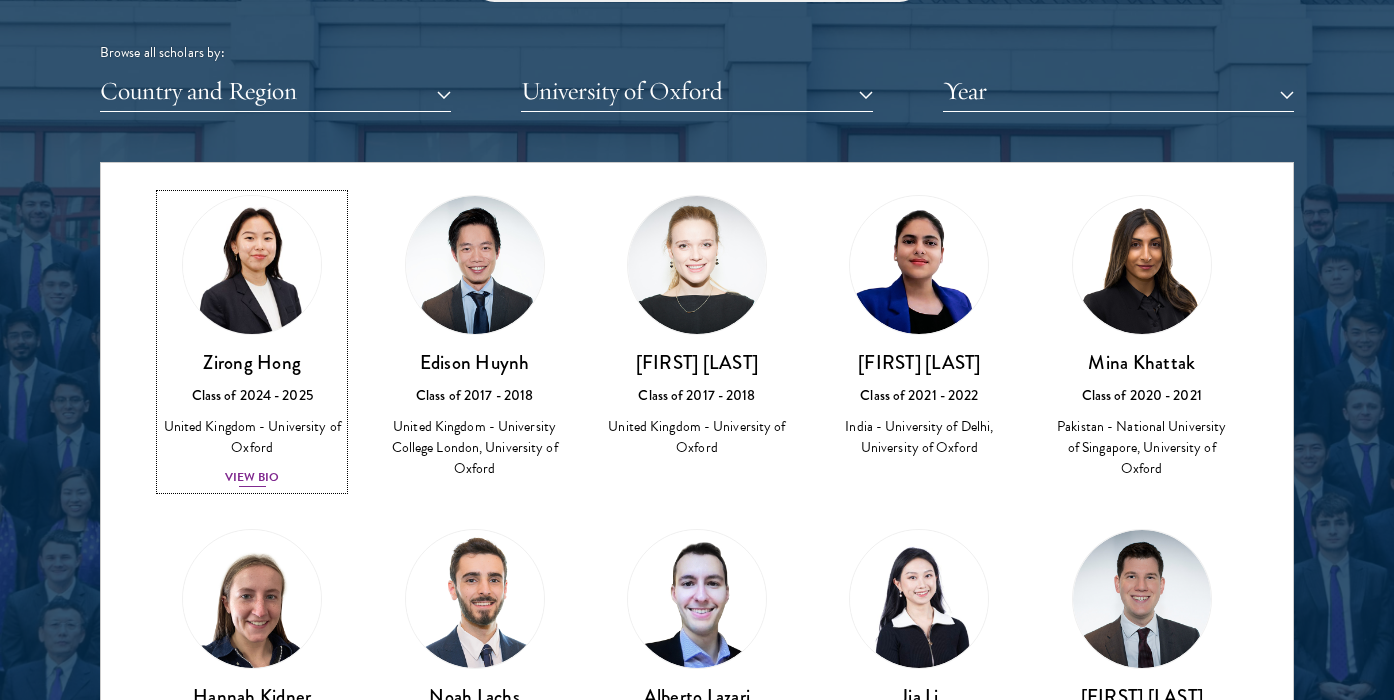 click on "View Bio" at bounding box center [252, 477] 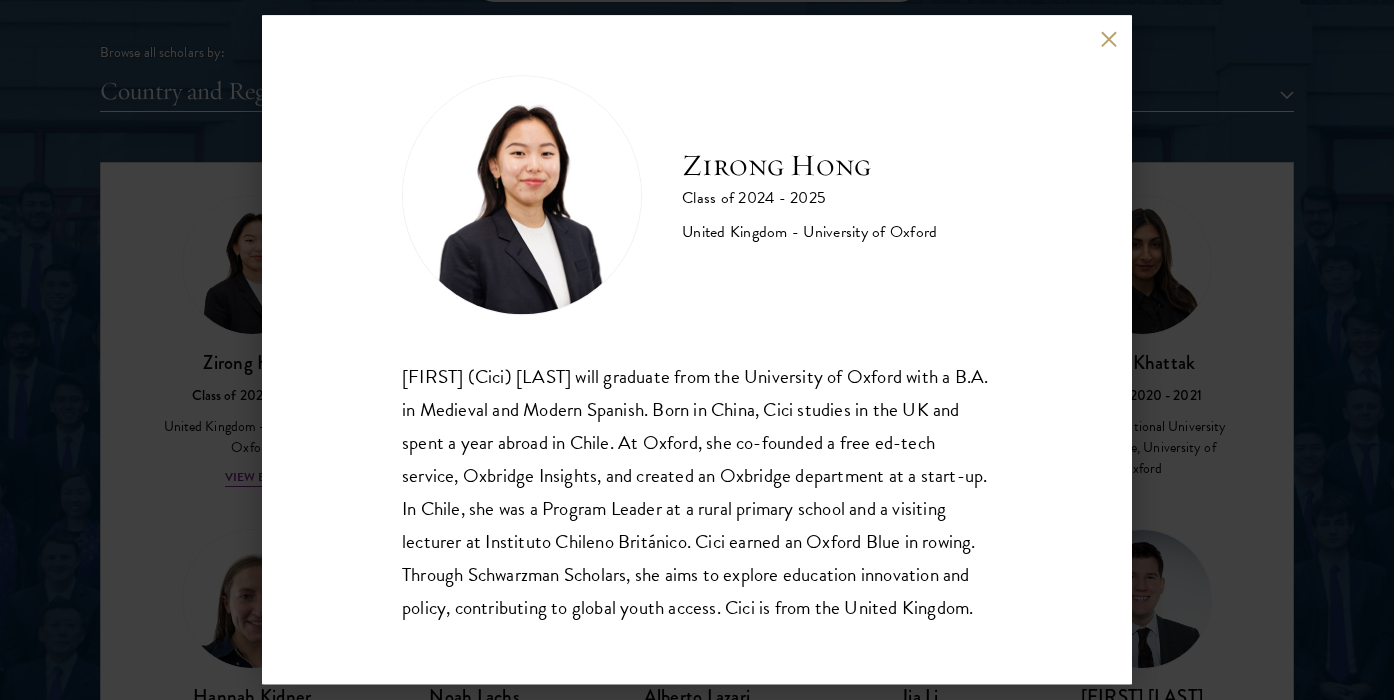 drag, startPoint x: 403, startPoint y: 372, endPoint x: 642, endPoint y: 622, distance: 345.8627 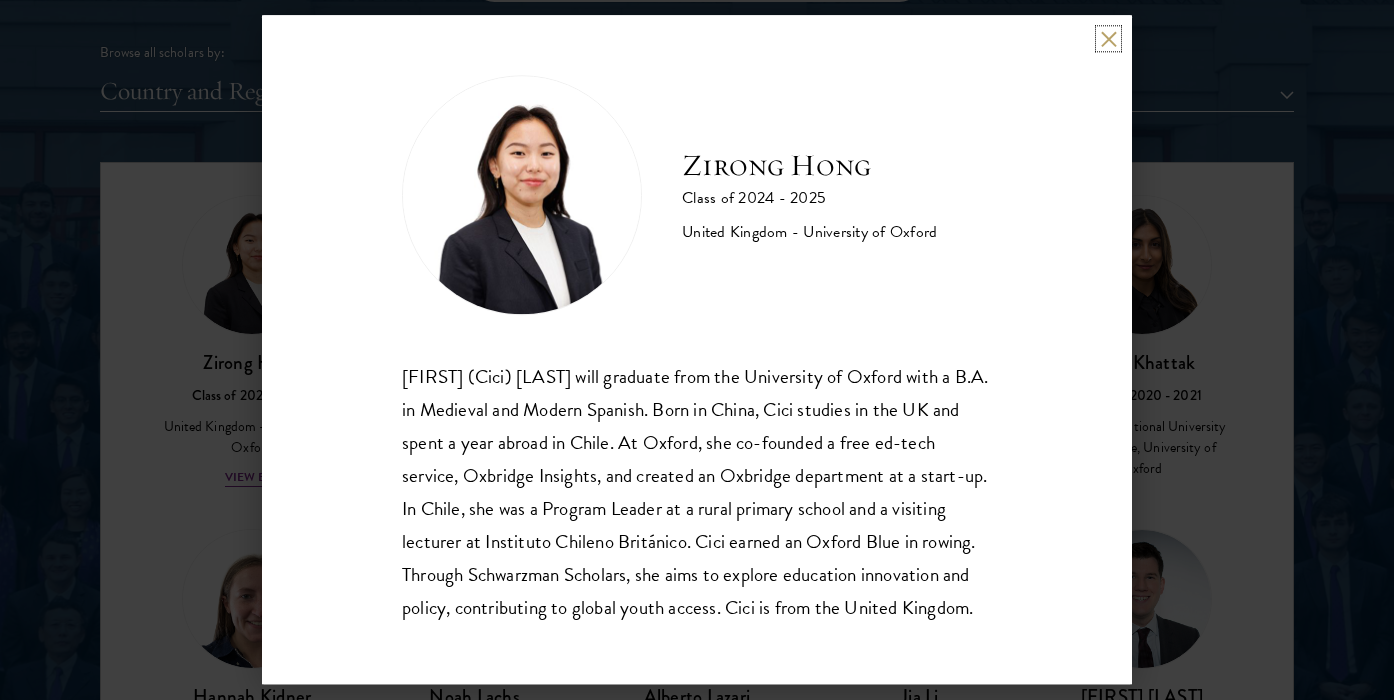 click at bounding box center (1108, 38) 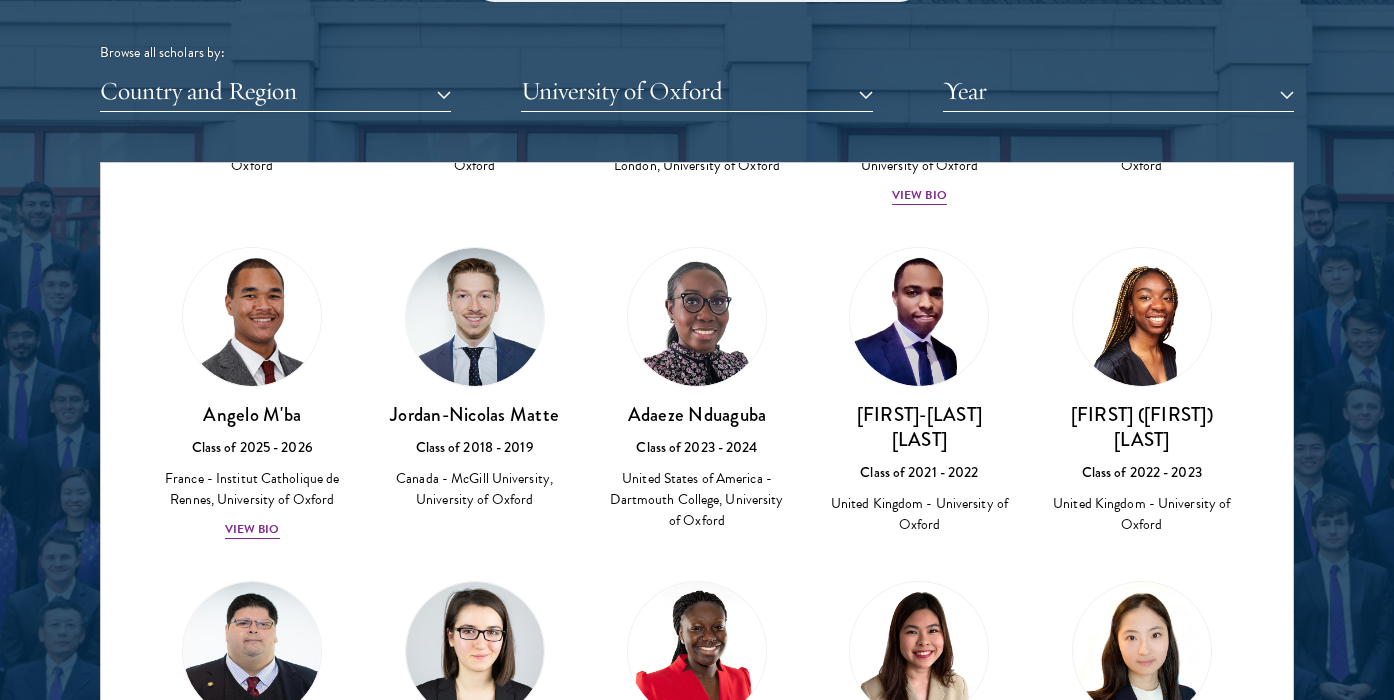 scroll, scrollTop: 1601, scrollLeft: 0, axis: vertical 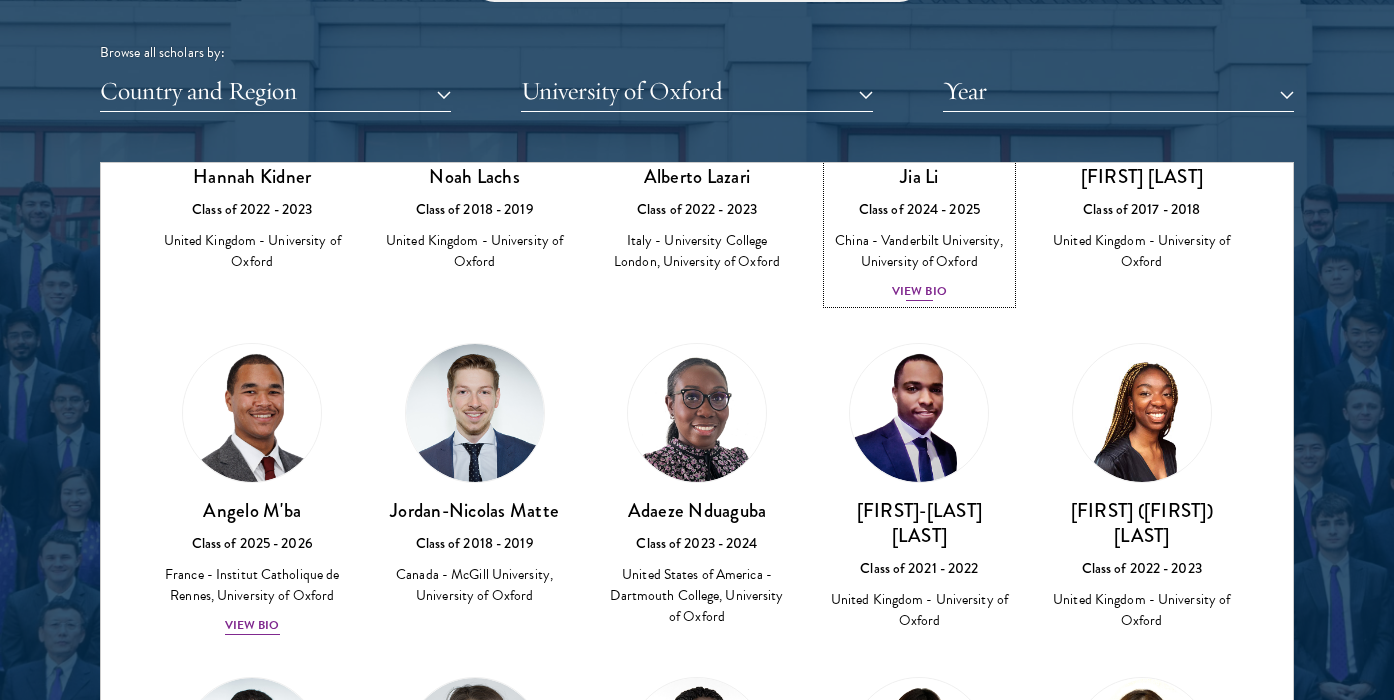 click on "View Bio" at bounding box center [919, 291] 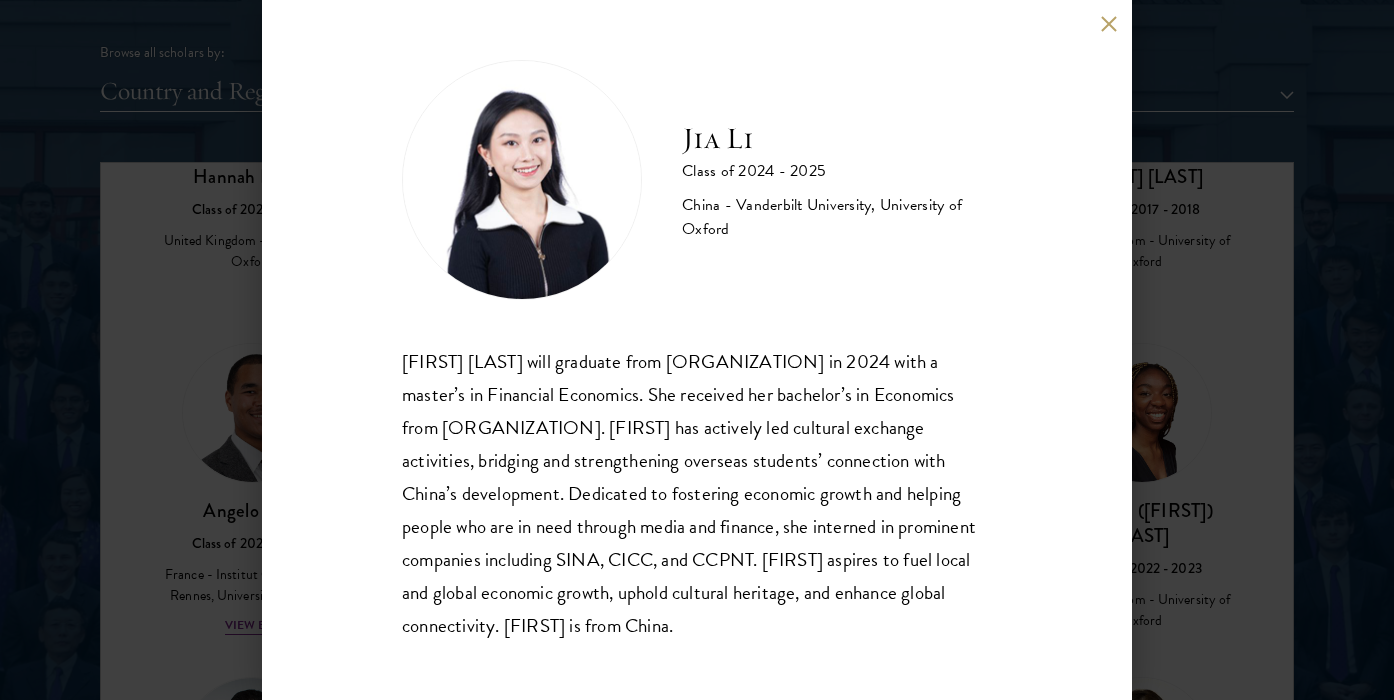 click on "[FIRST] [LAST]" at bounding box center (697, 350) 